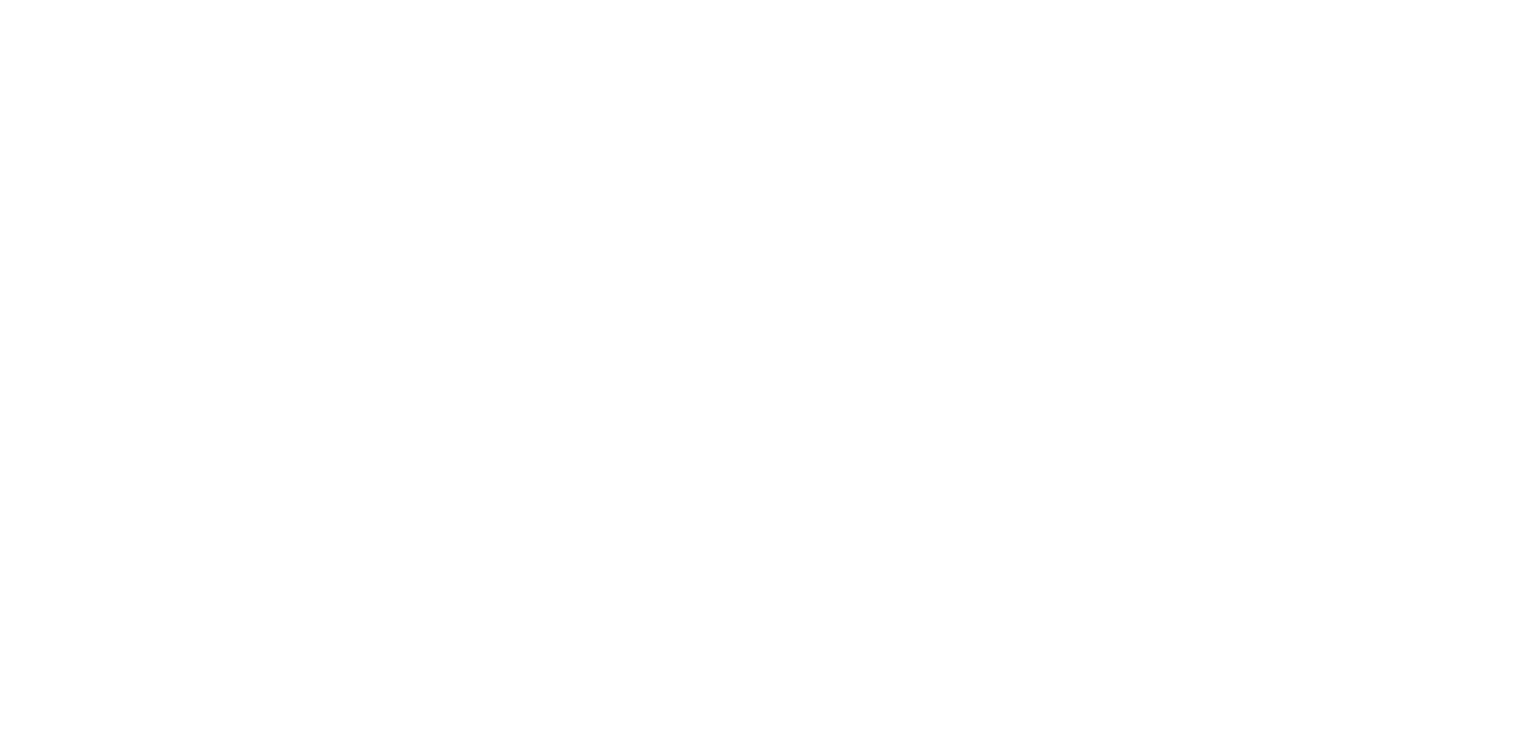 scroll, scrollTop: 0, scrollLeft: 0, axis: both 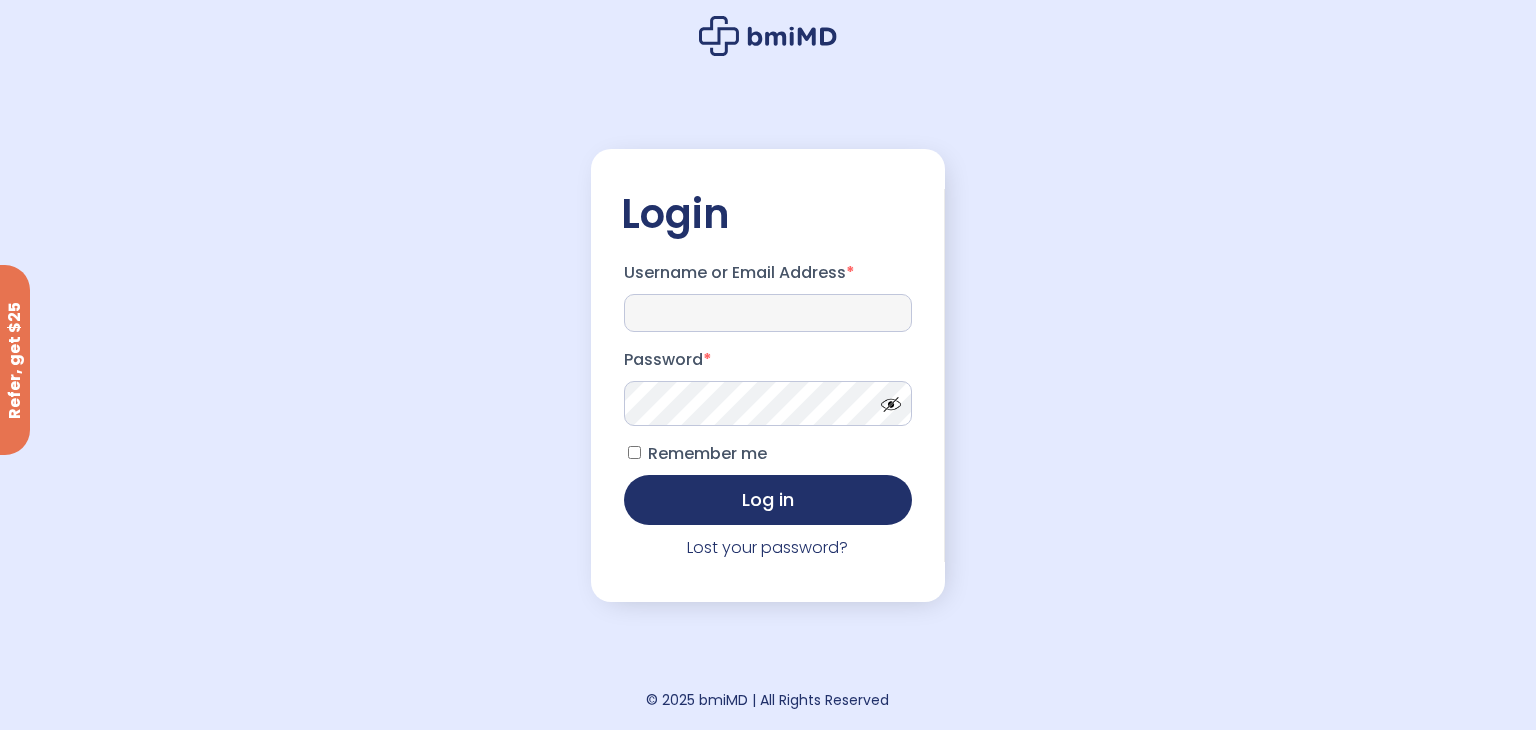 click on "Username or Email Address  *" at bounding box center (768, 313) 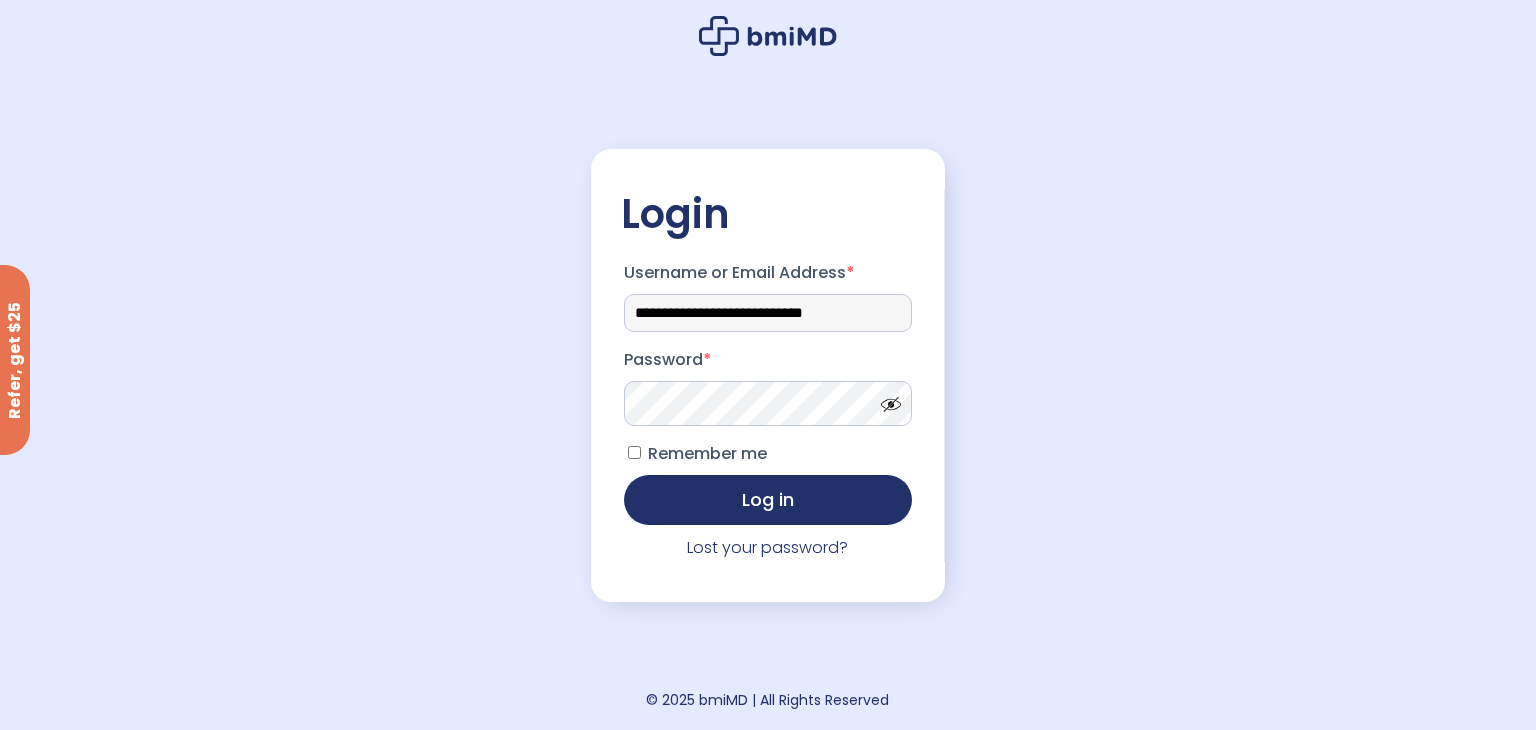 type on "**********" 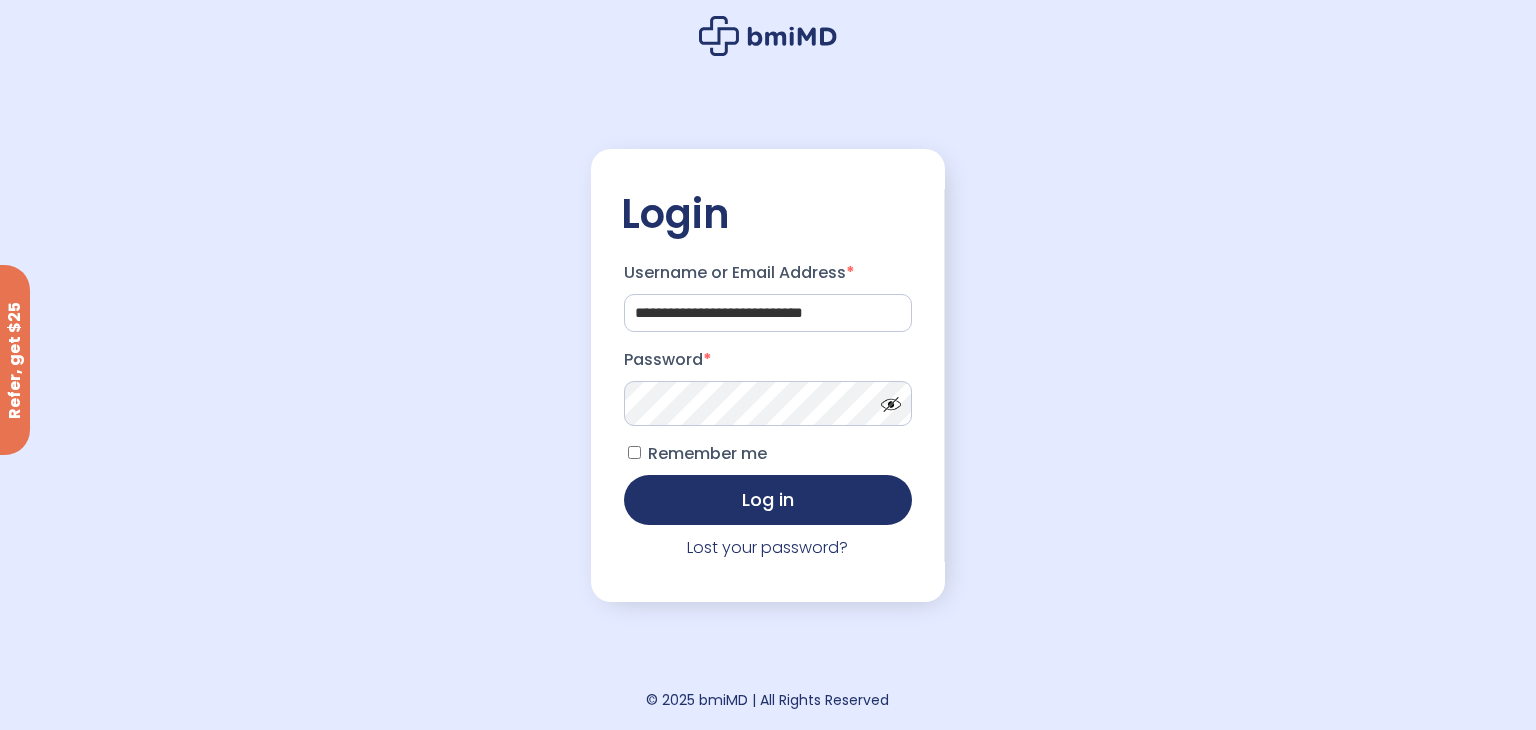 click on "Log in" at bounding box center [768, 500] 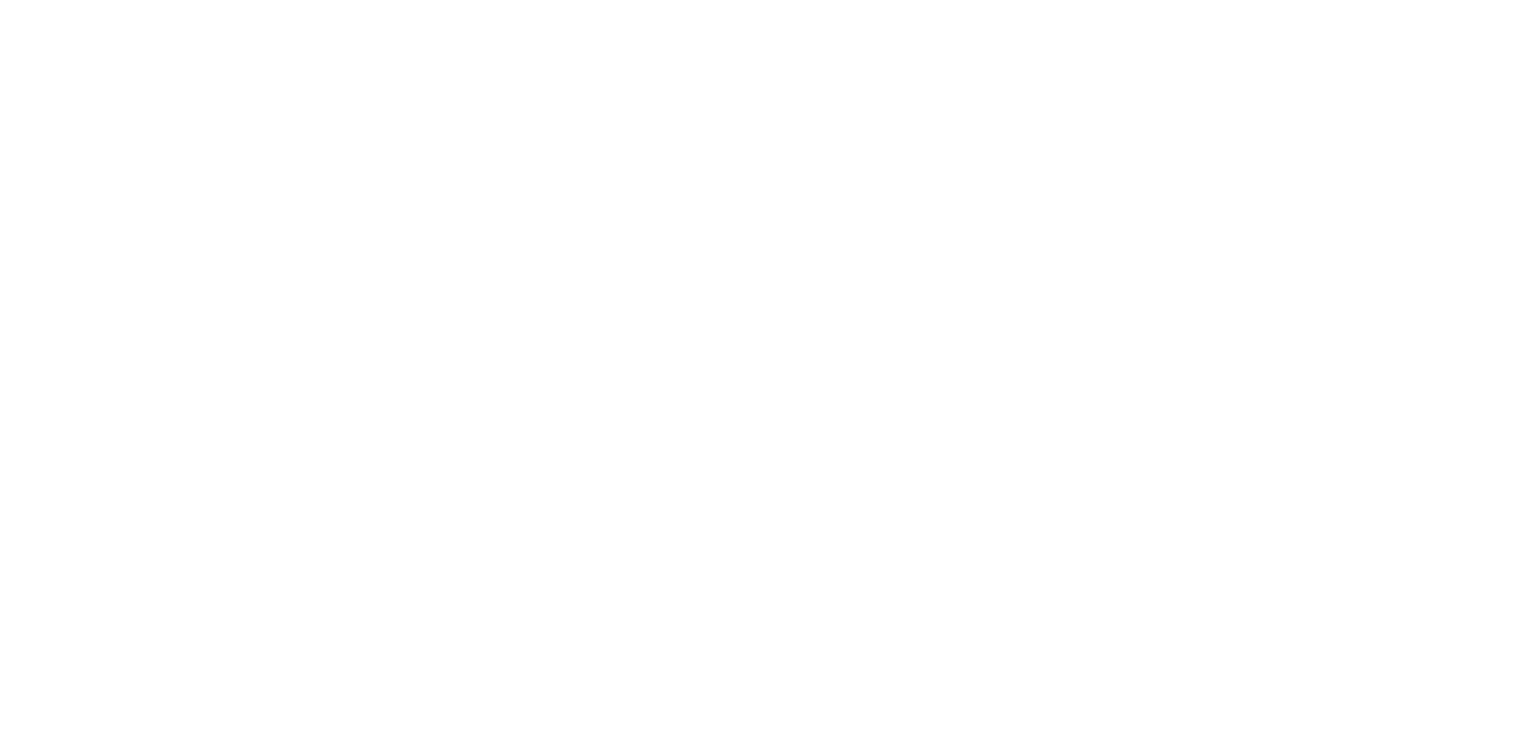 scroll, scrollTop: 0, scrollLeft: 0, axis: both 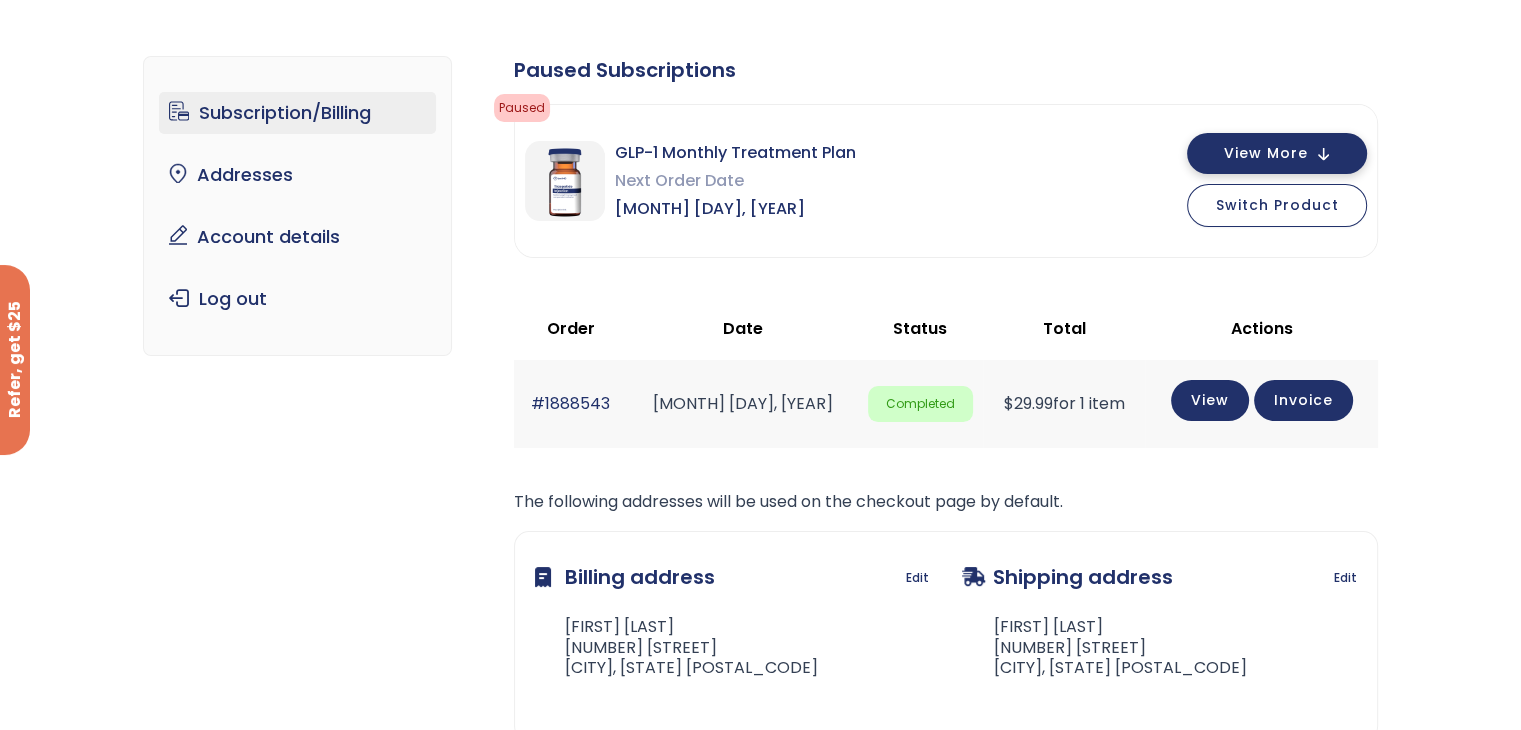 click on "View More" at bounding box center (1265, 153) 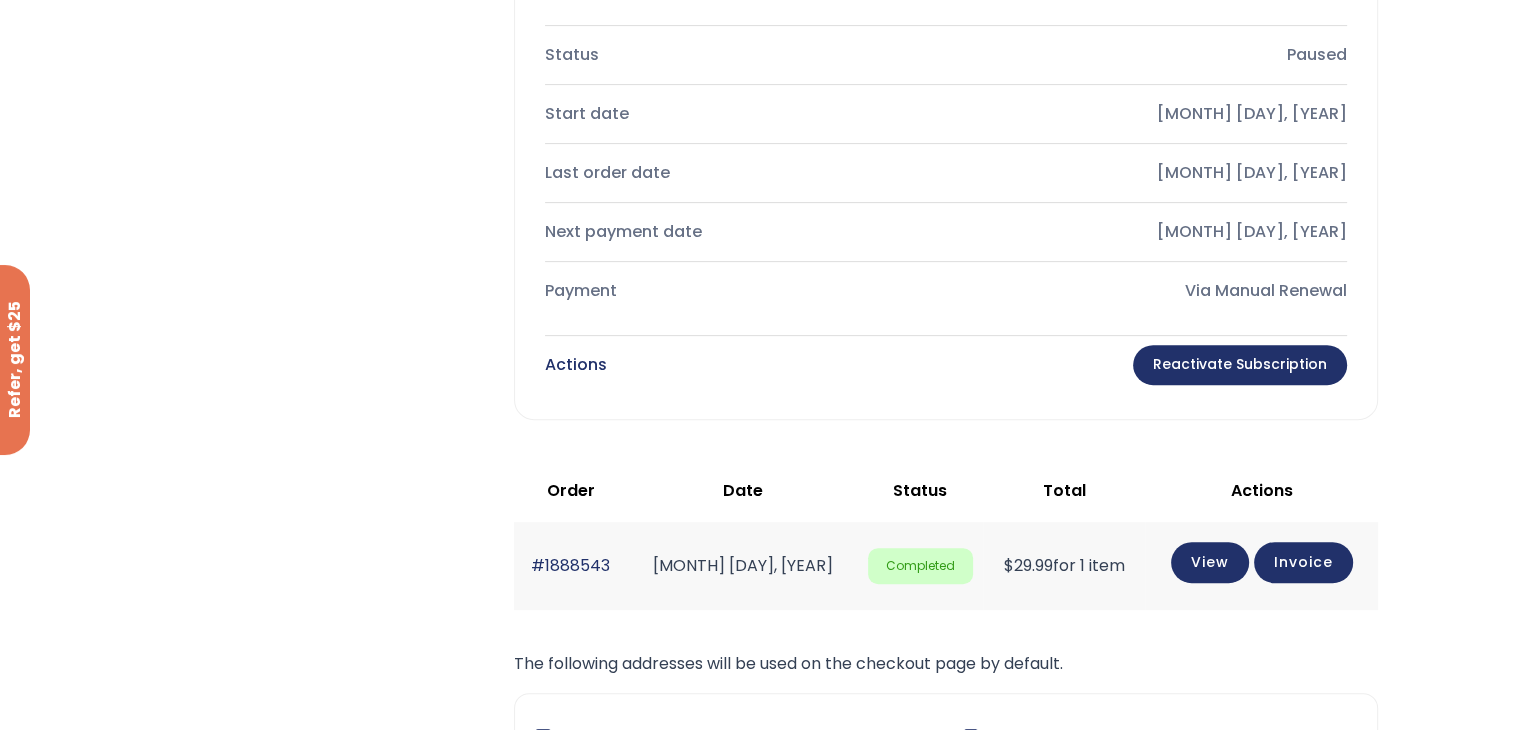 scroll, scrollTop: 672, scrollLeft: 0, axis: vertical 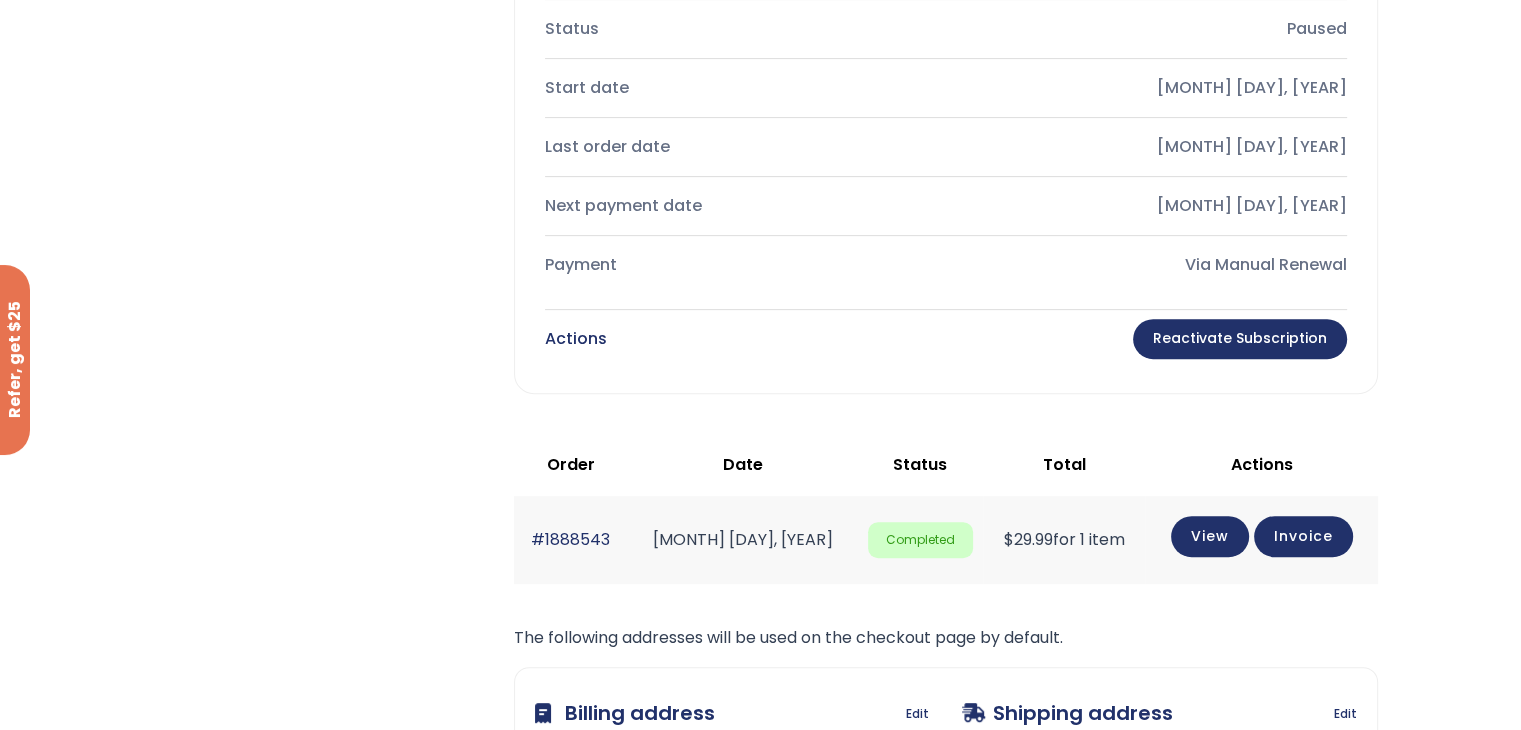 click on "Reactivate Subscription" at bounding box center [1240, 339] 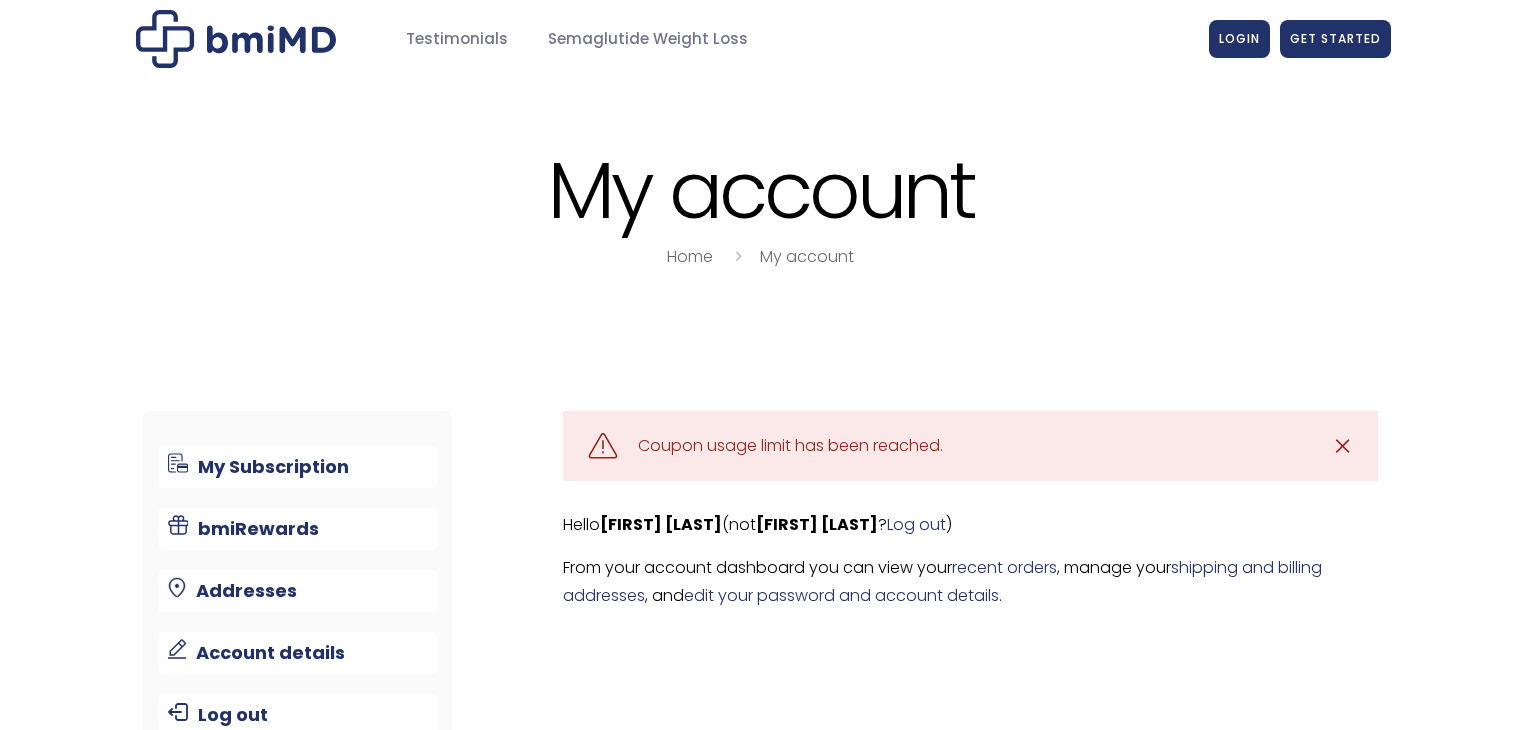 scroll, scrollTop: 0, scrollLeft: 0, axis: both 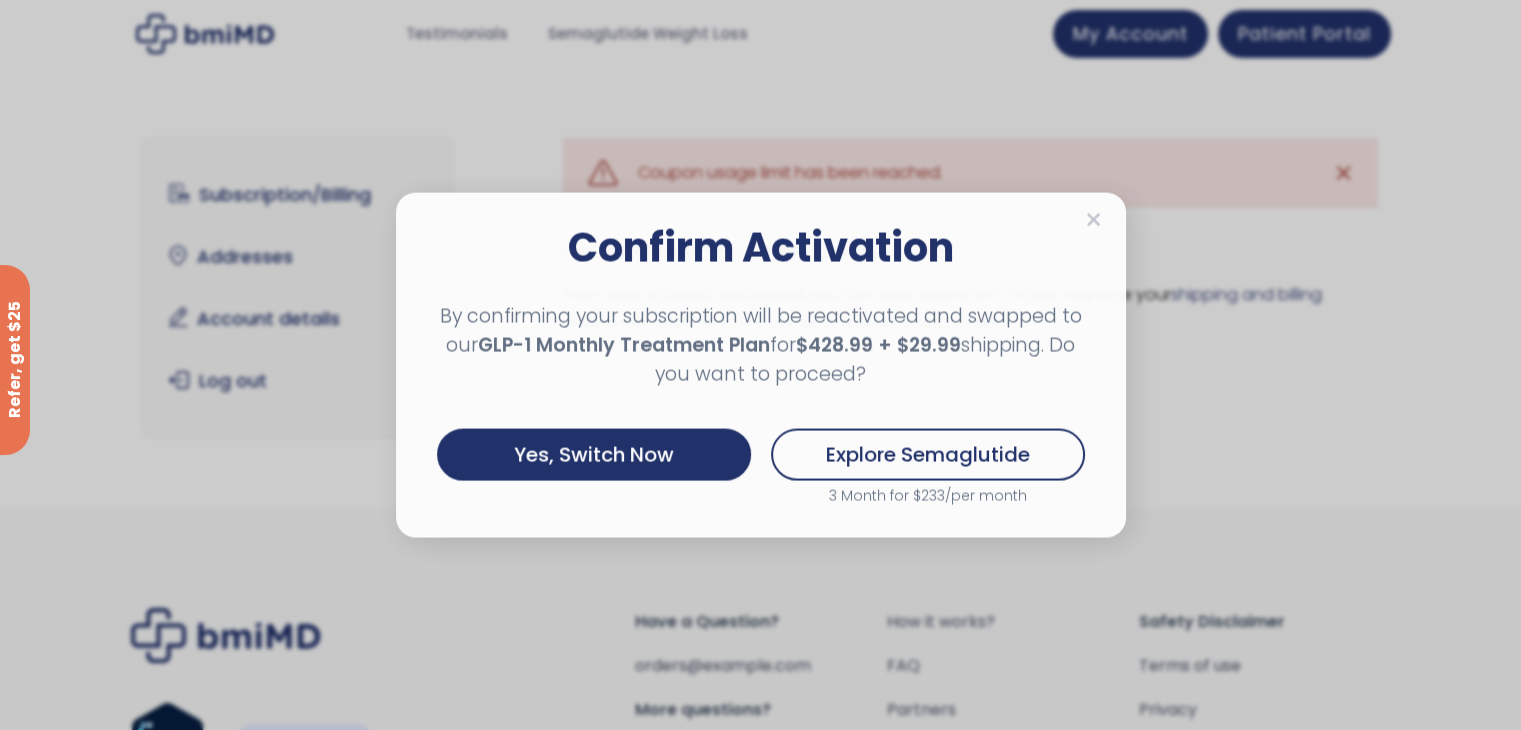 click on "Yes, Switch Now
Explore Semaglutide
3 Month for $233/per month" at bounding box center (761, 468) 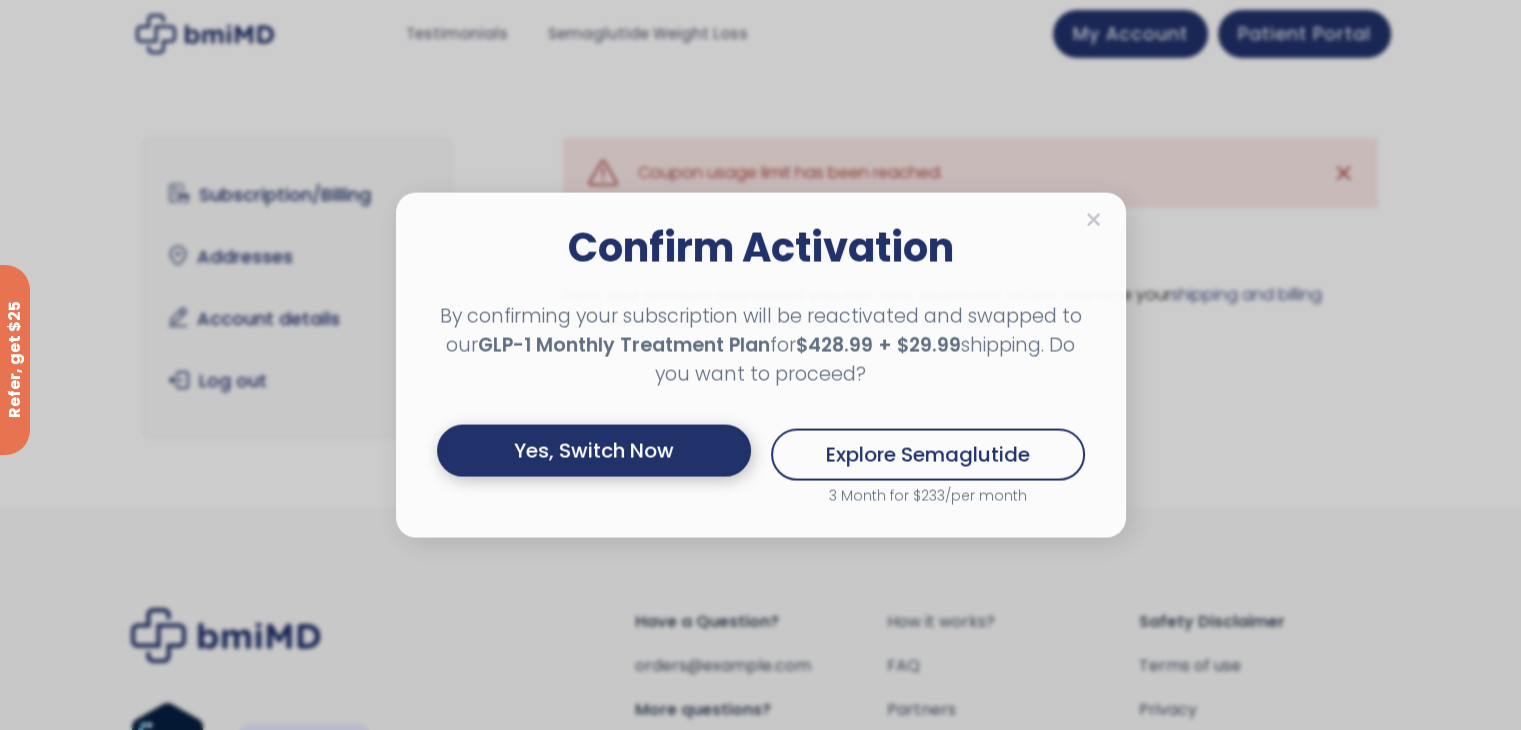 click on "Yes, Switch Now" at bounding box center [594, 451] 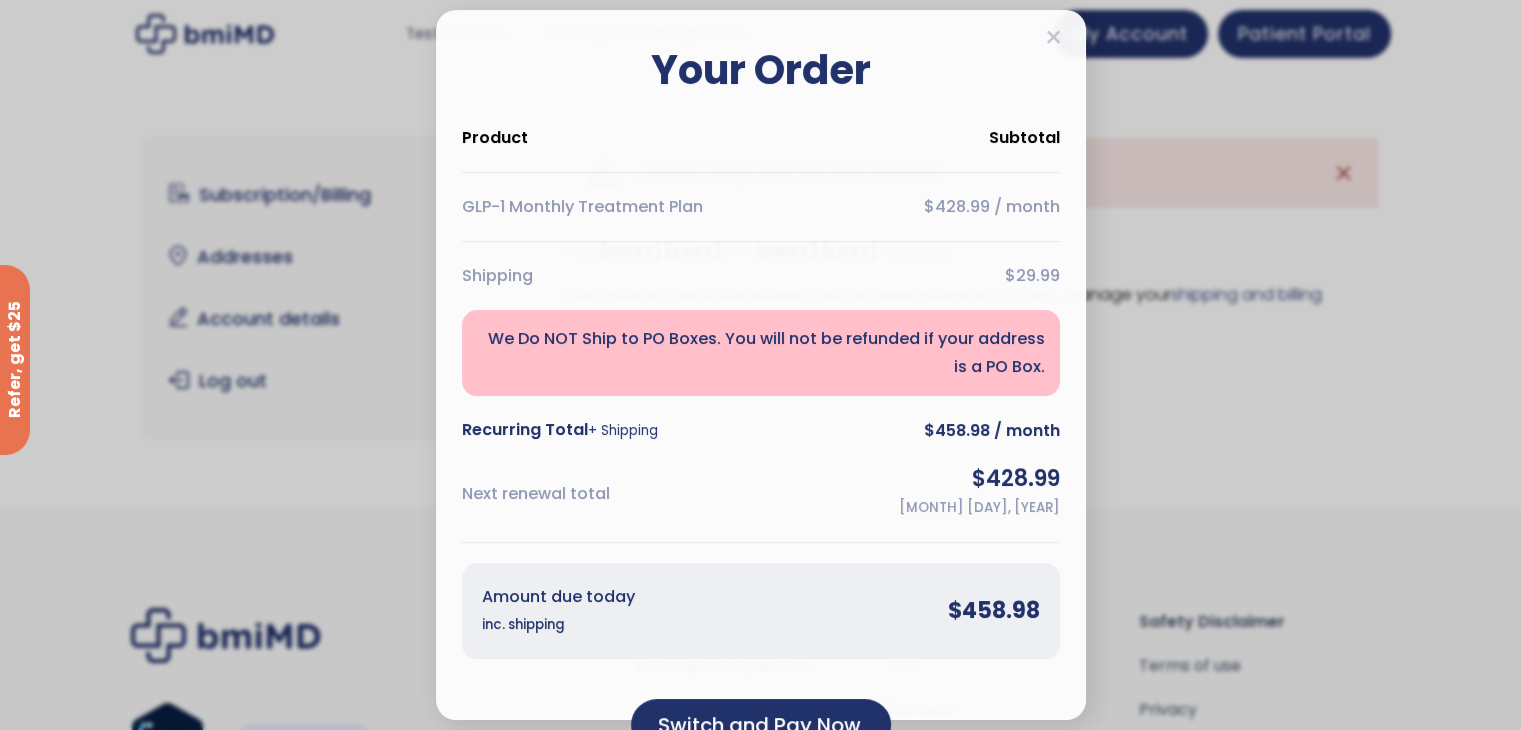 click on "Your Order" at bounding box center [761, 70] 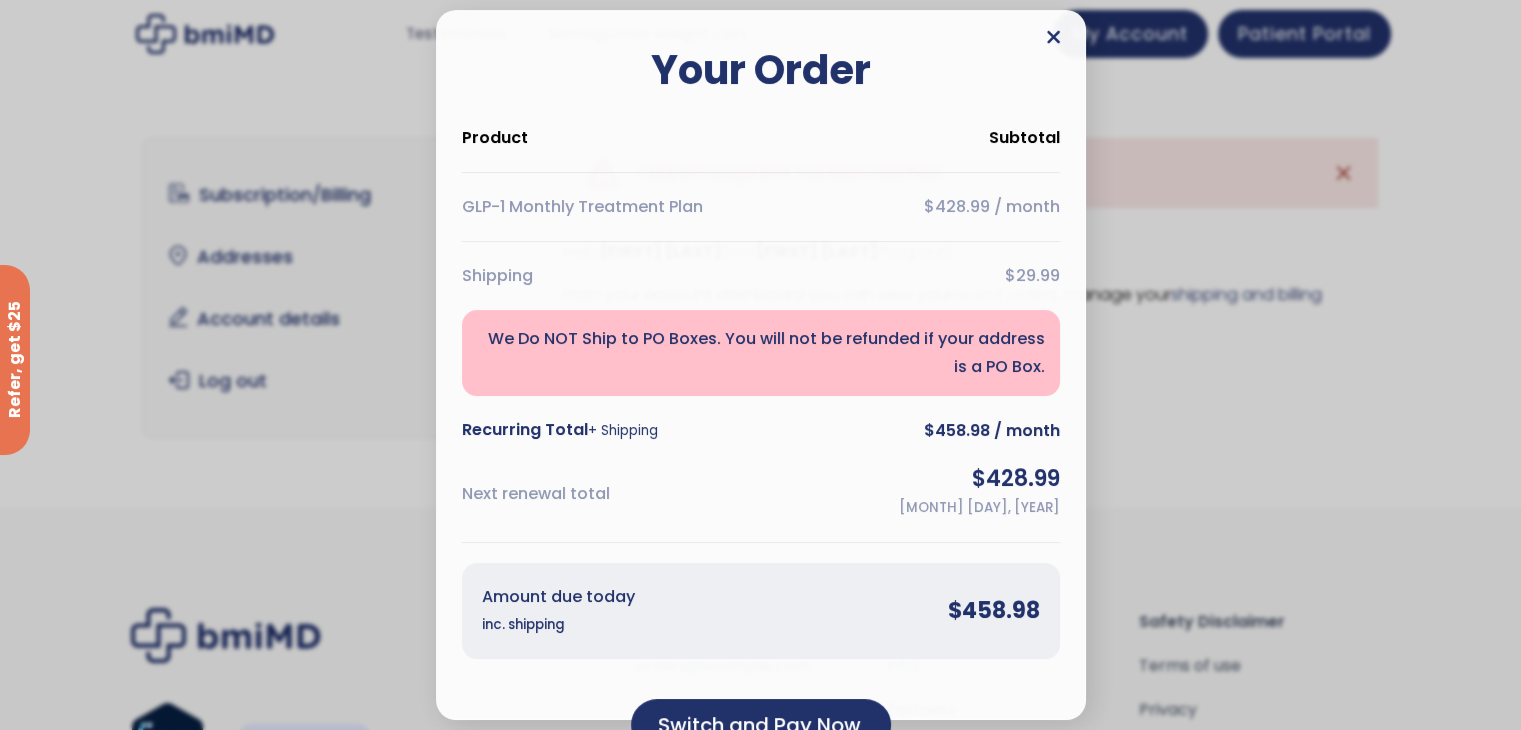 click 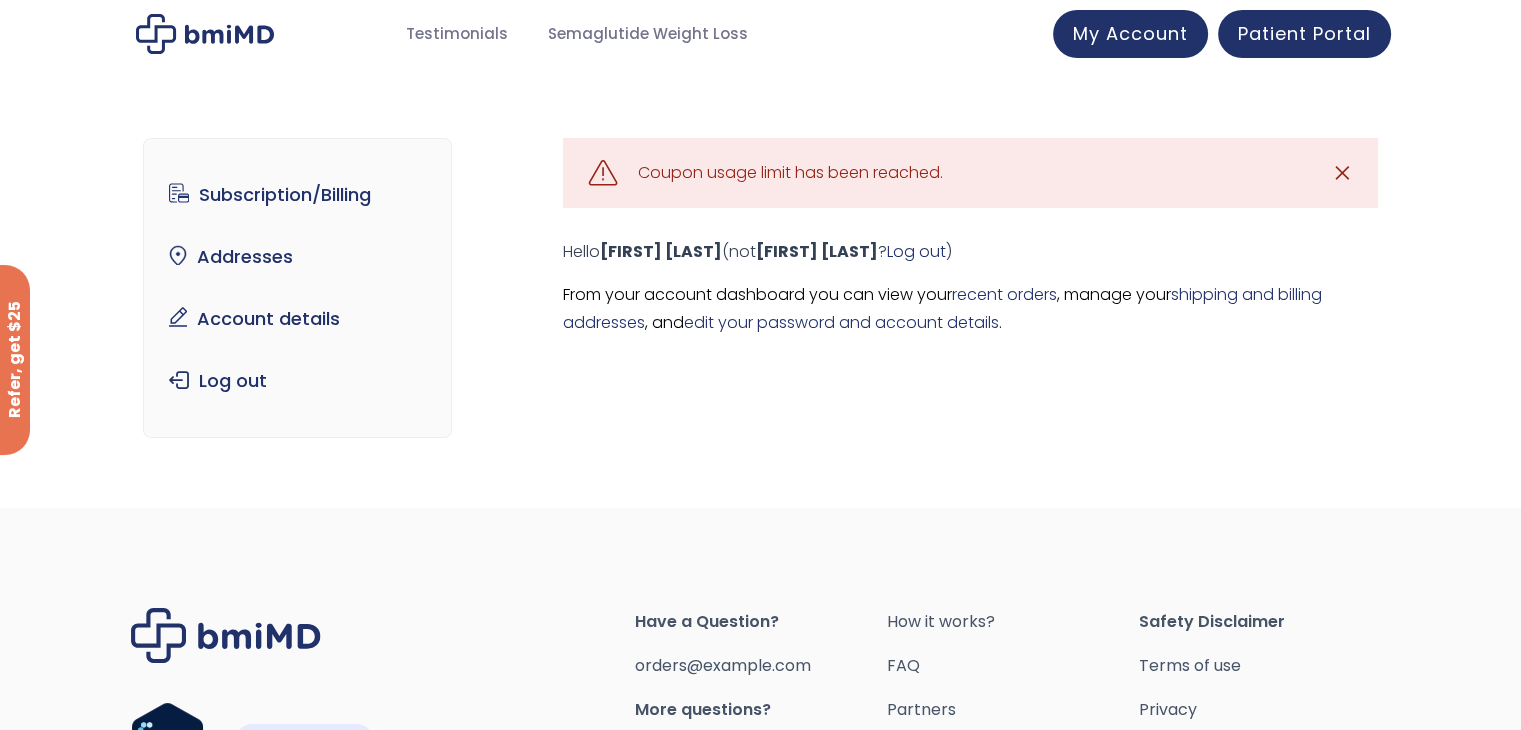 click on "✕" at bounding box center [1342, 173] 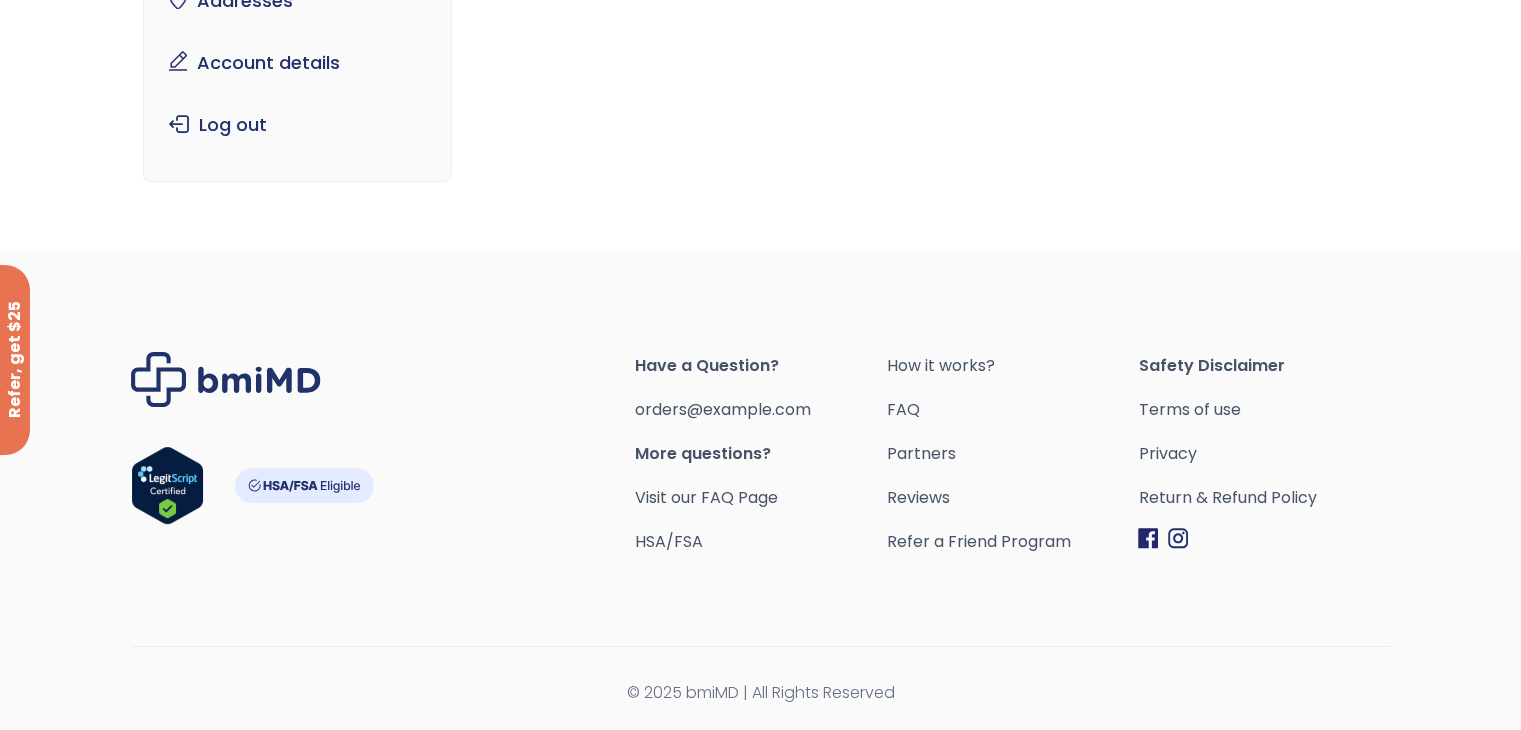 scroll, scrollTop: 0, scrollLeft: 0, axis: both 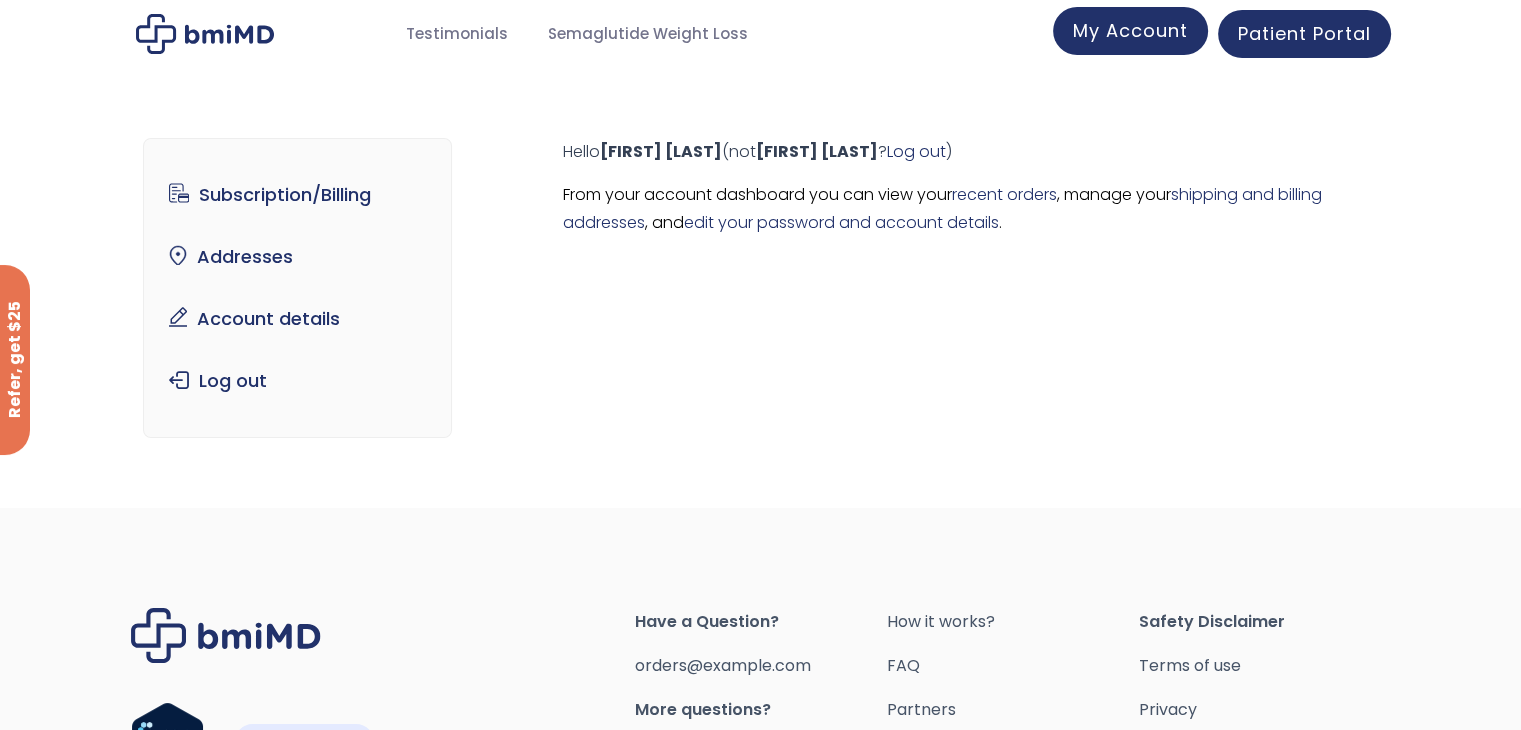 click on "My Account" at bounding box center (1130, 30) 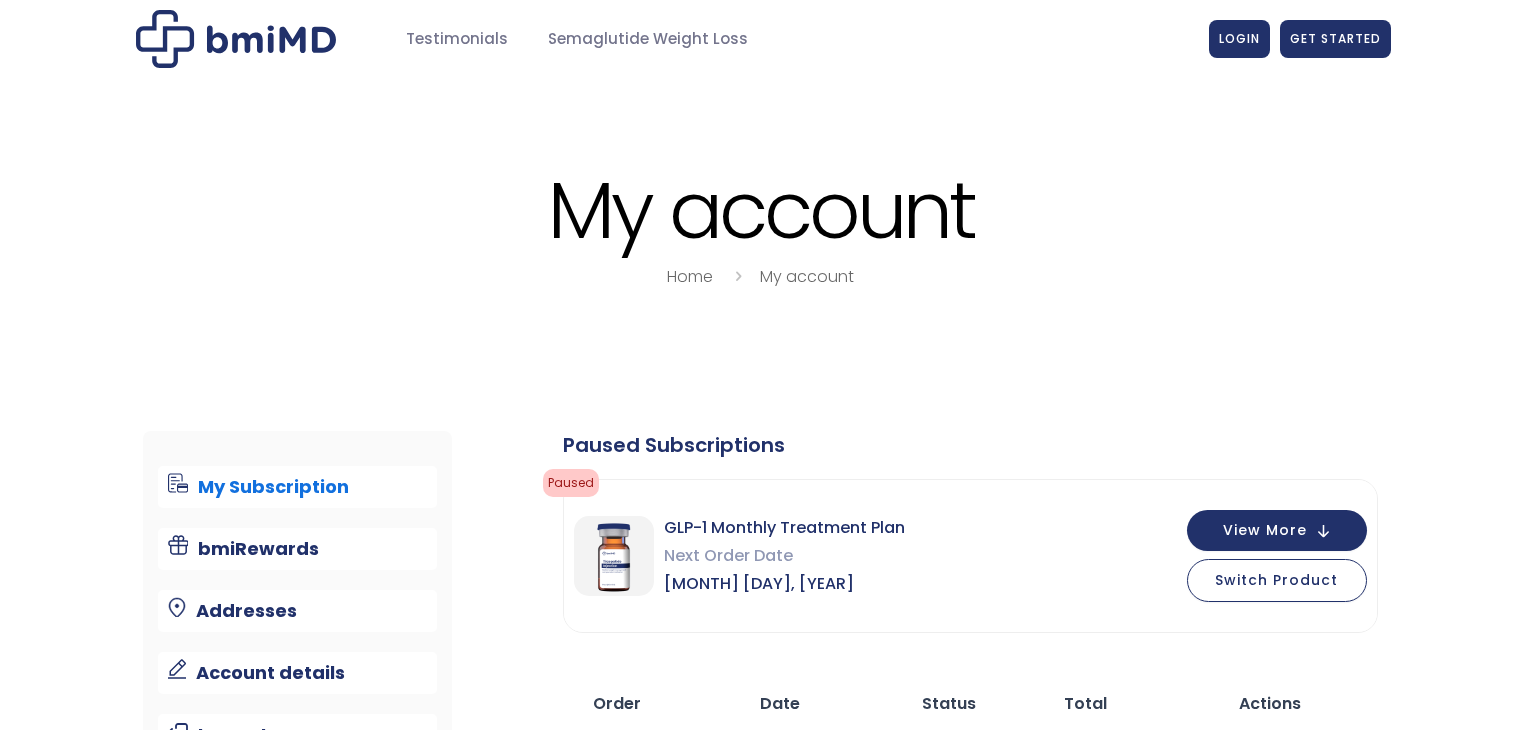 scroll, scrollTop: 0, scrollLeft: 0, axis: both 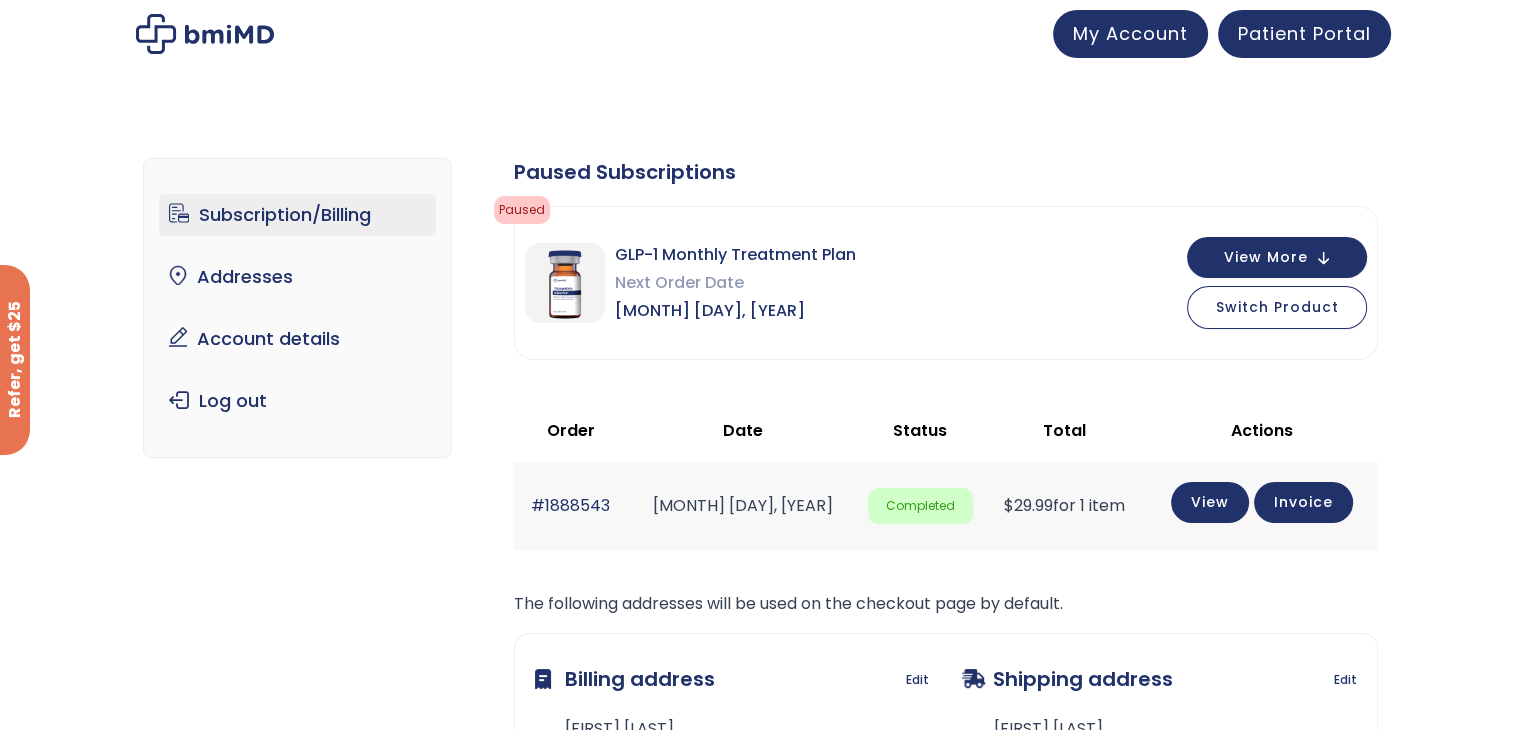 click on "Subscription/Billing" at bounding box center [297, 215] 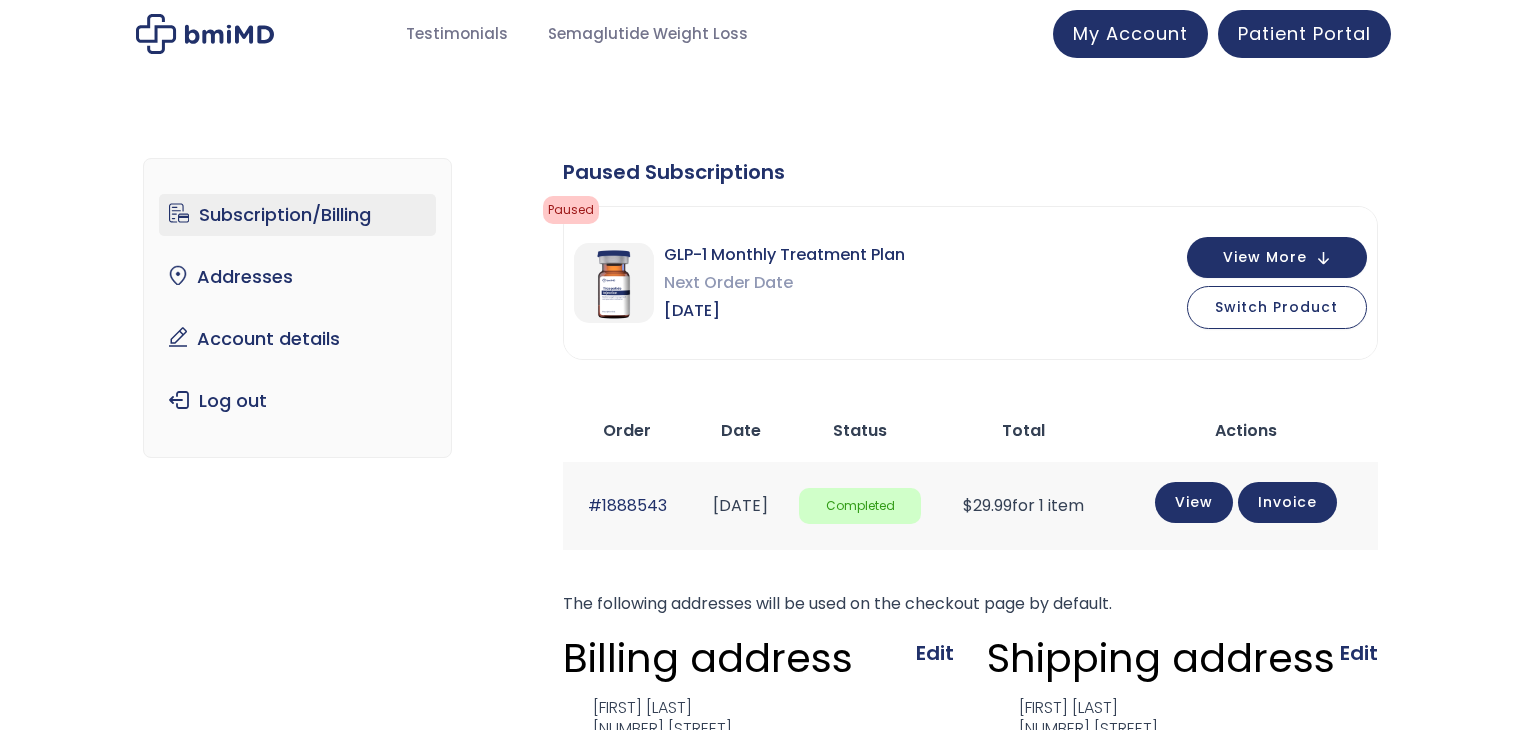 scroll, scrollTop: 0, scrollLeft: 0, axis: both 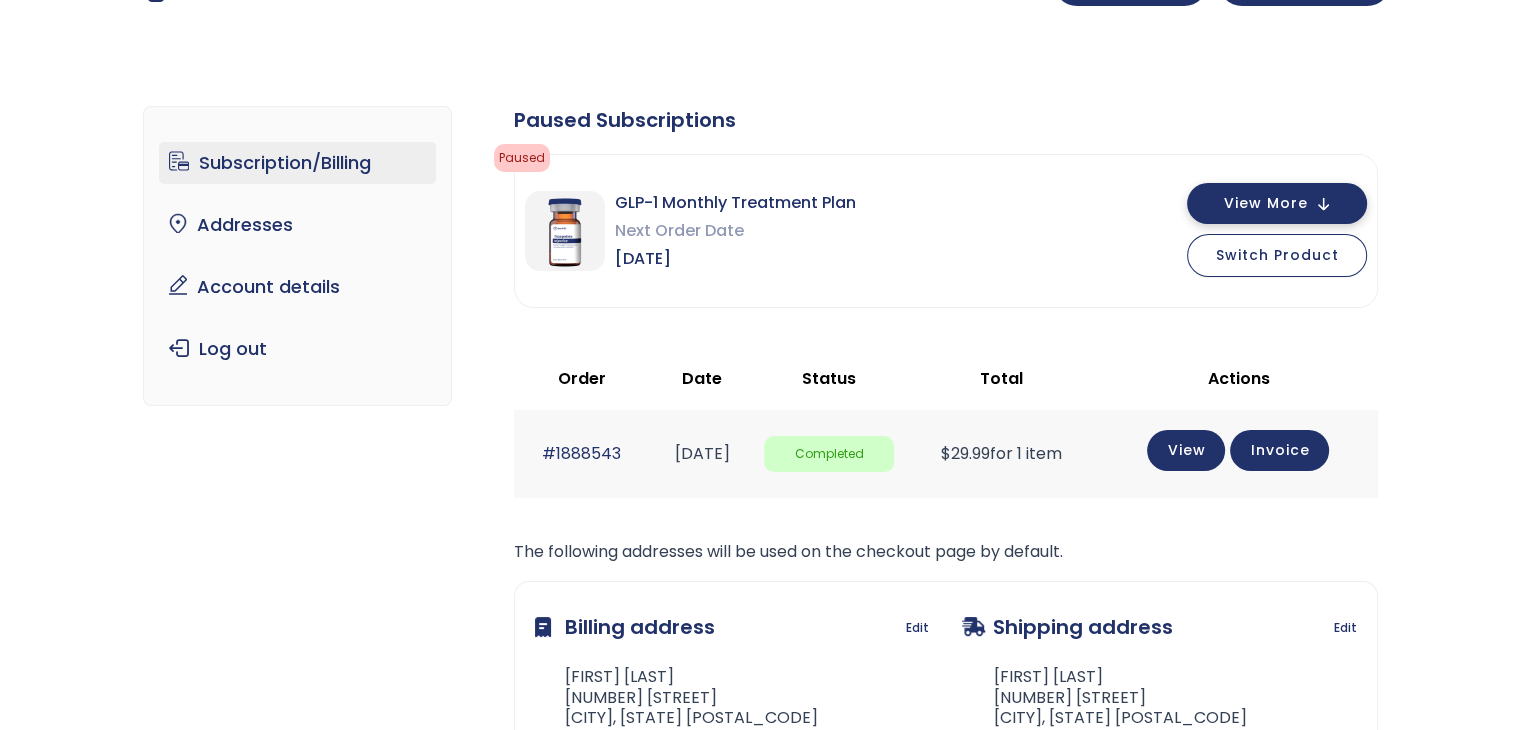 click on "View More" at bounding box center (1265, 203) 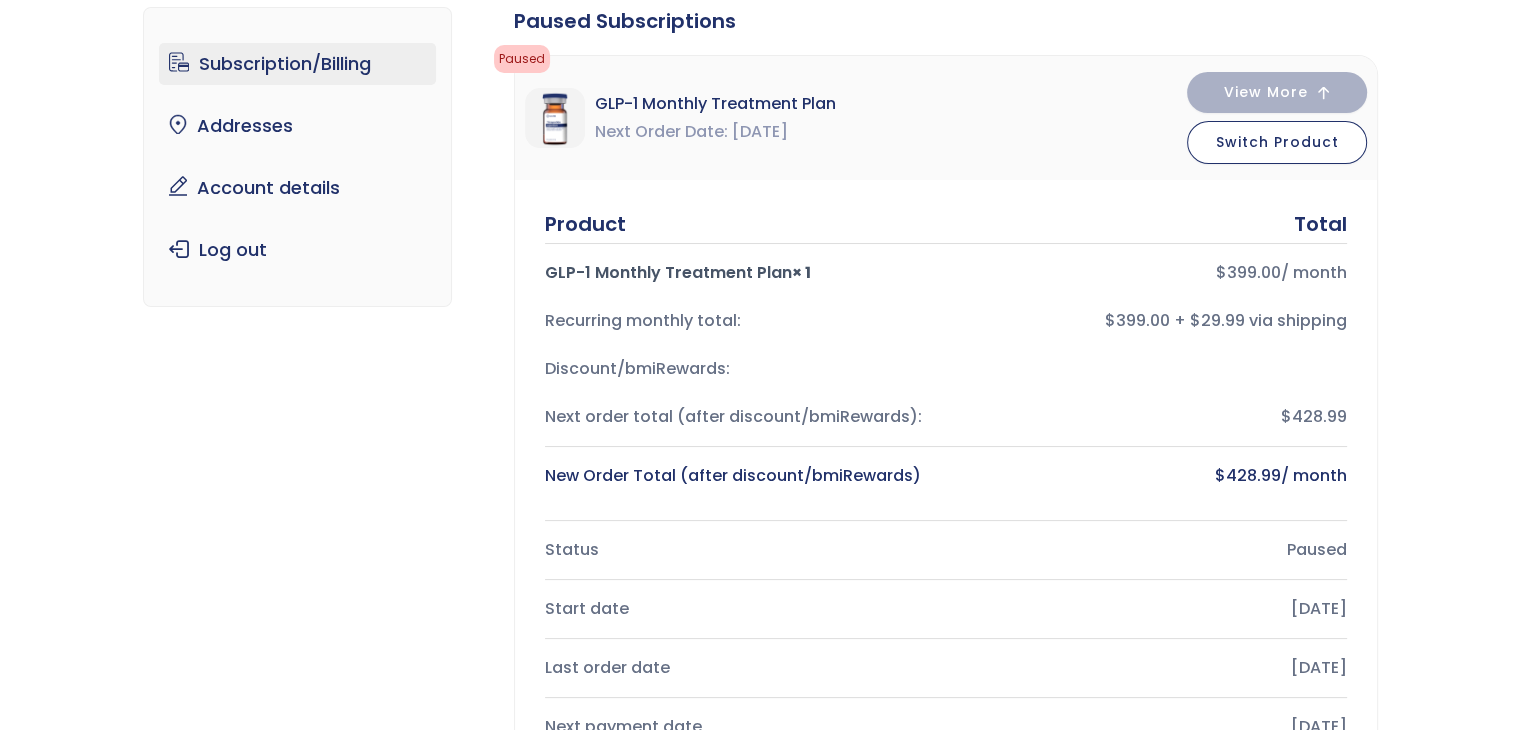 scroll, scrollTop: 0, scrollLeft: 0, axis: both 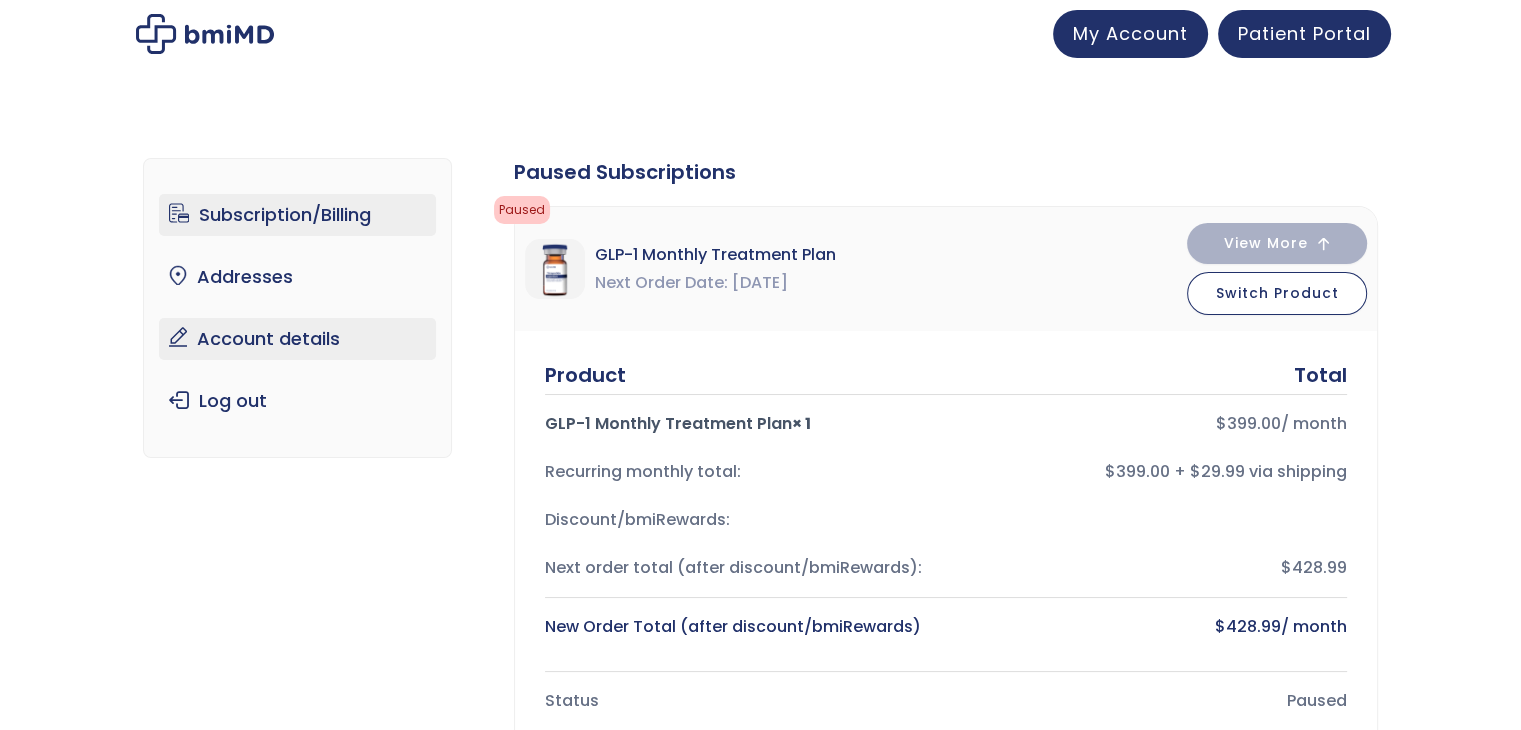 click on "Account details" at bounding box center [297, 339] 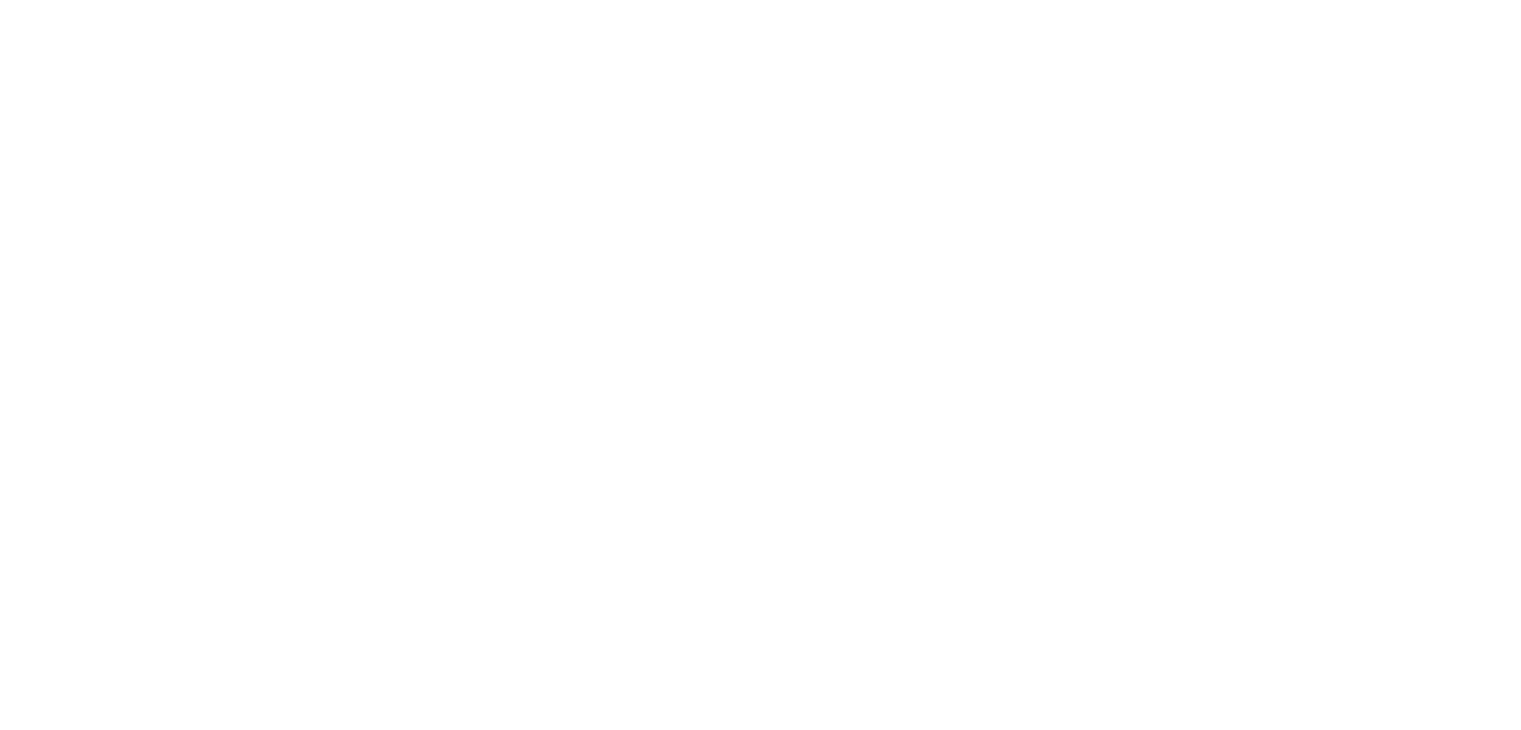 scroll, scrollTop: 0, scrollLeft: 0, axis: both 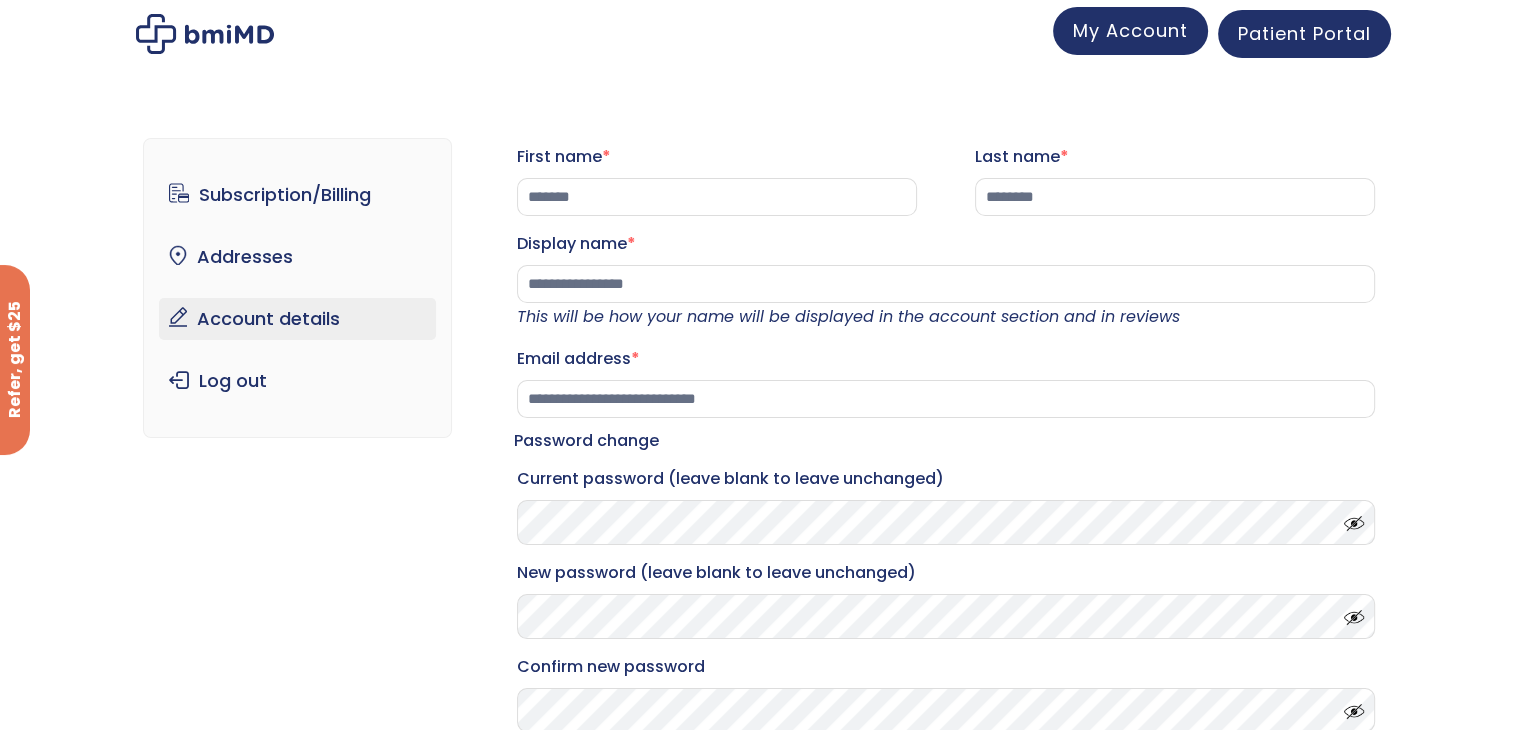 click on "My Account" at bounding box center (1130, 31) 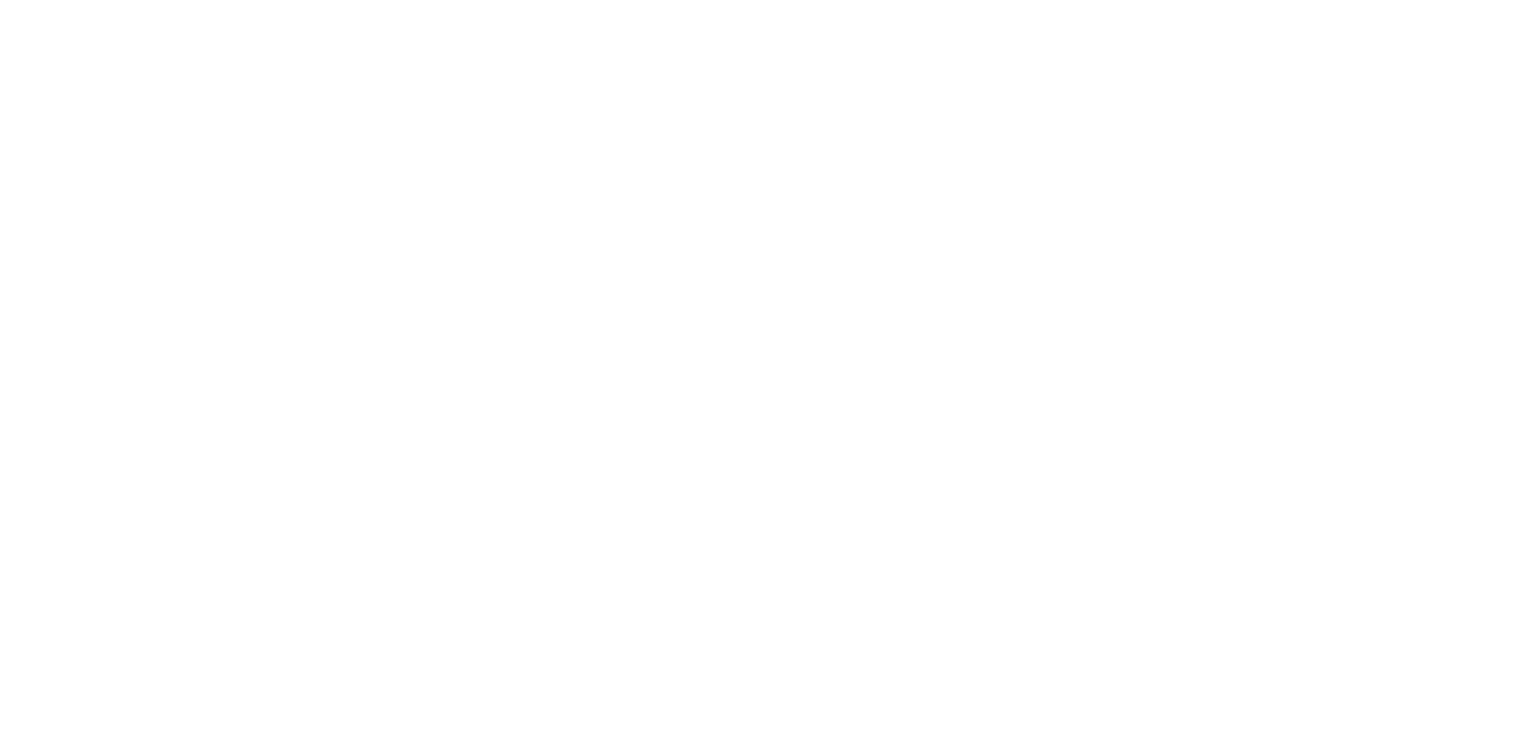 scroll, scrollTop: 0, scrollLeft: 0, axis: both 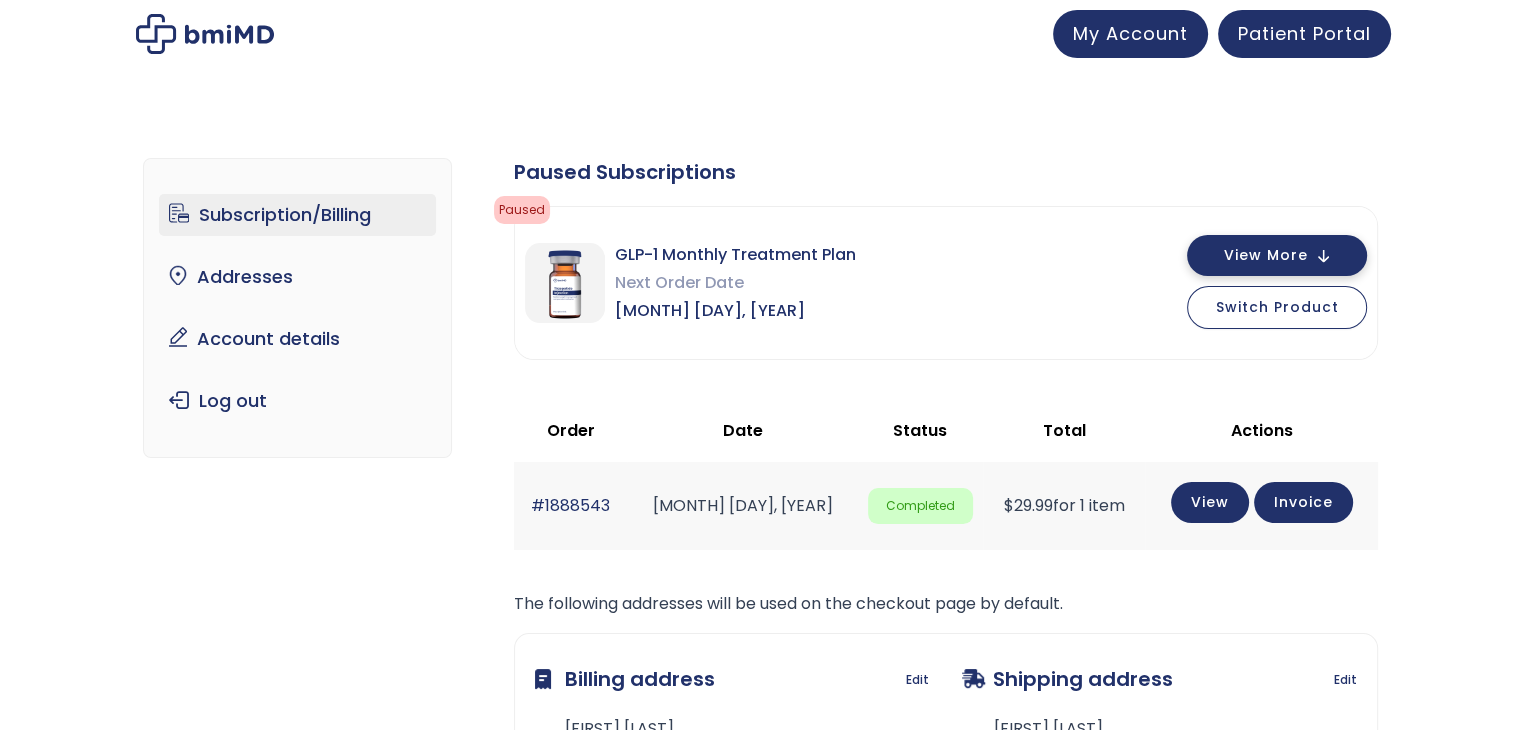 click on "View More" at bounding box center [1265, 255] 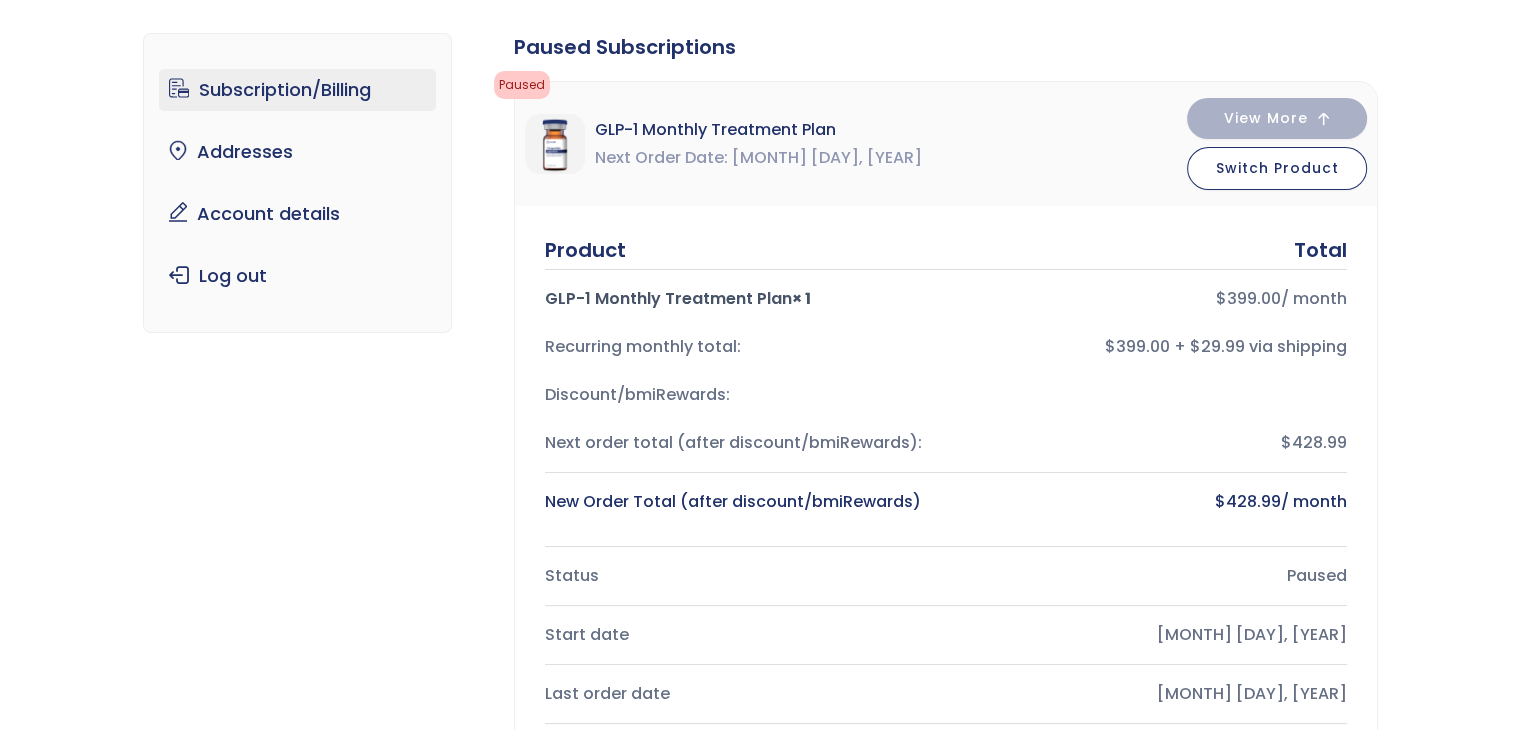 scroll, scrollTop: 0, scrollLeft: 0, axis: both 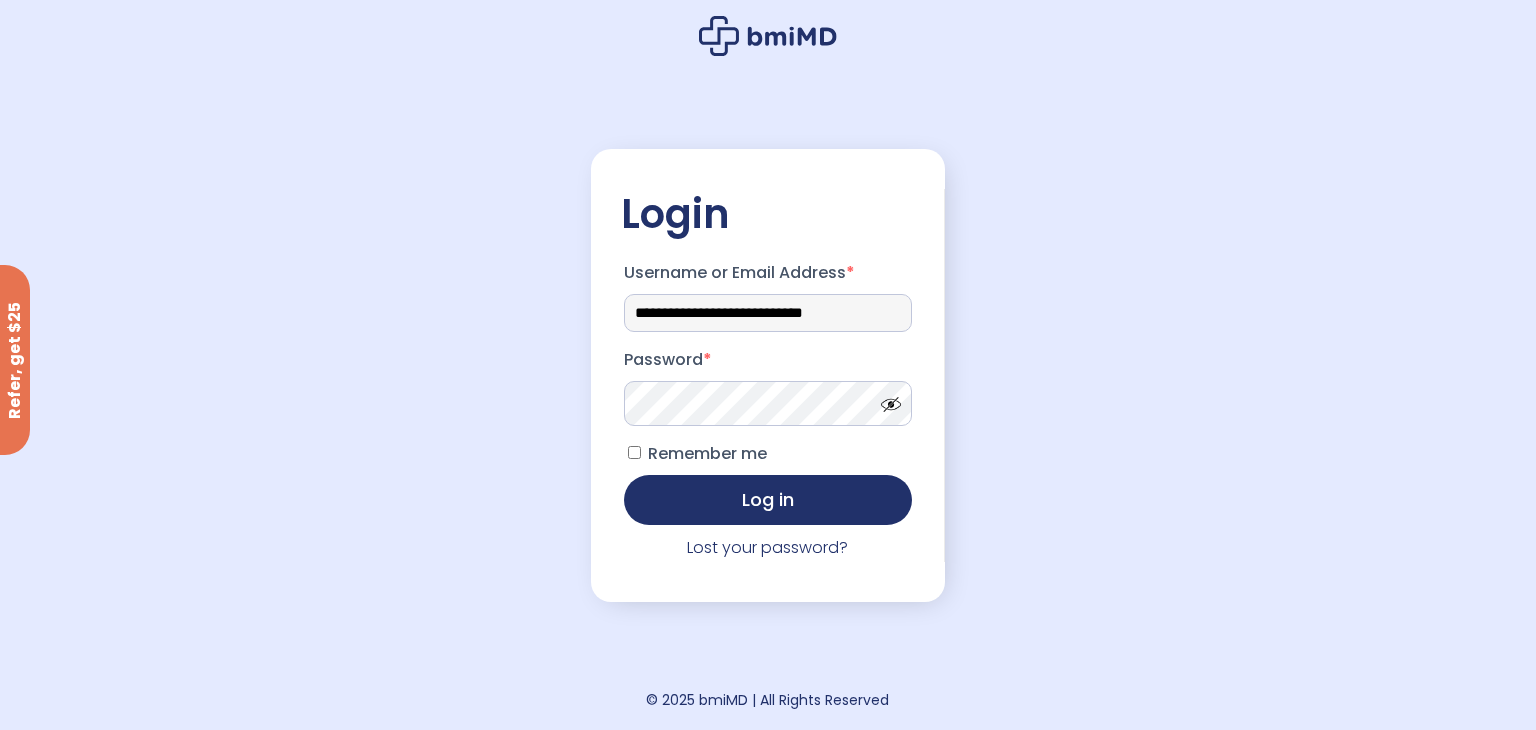 drag, startPoint x: 838, startPoint y: 320, endPoint x: 570, endPoint y: 332, distance: 268.26852 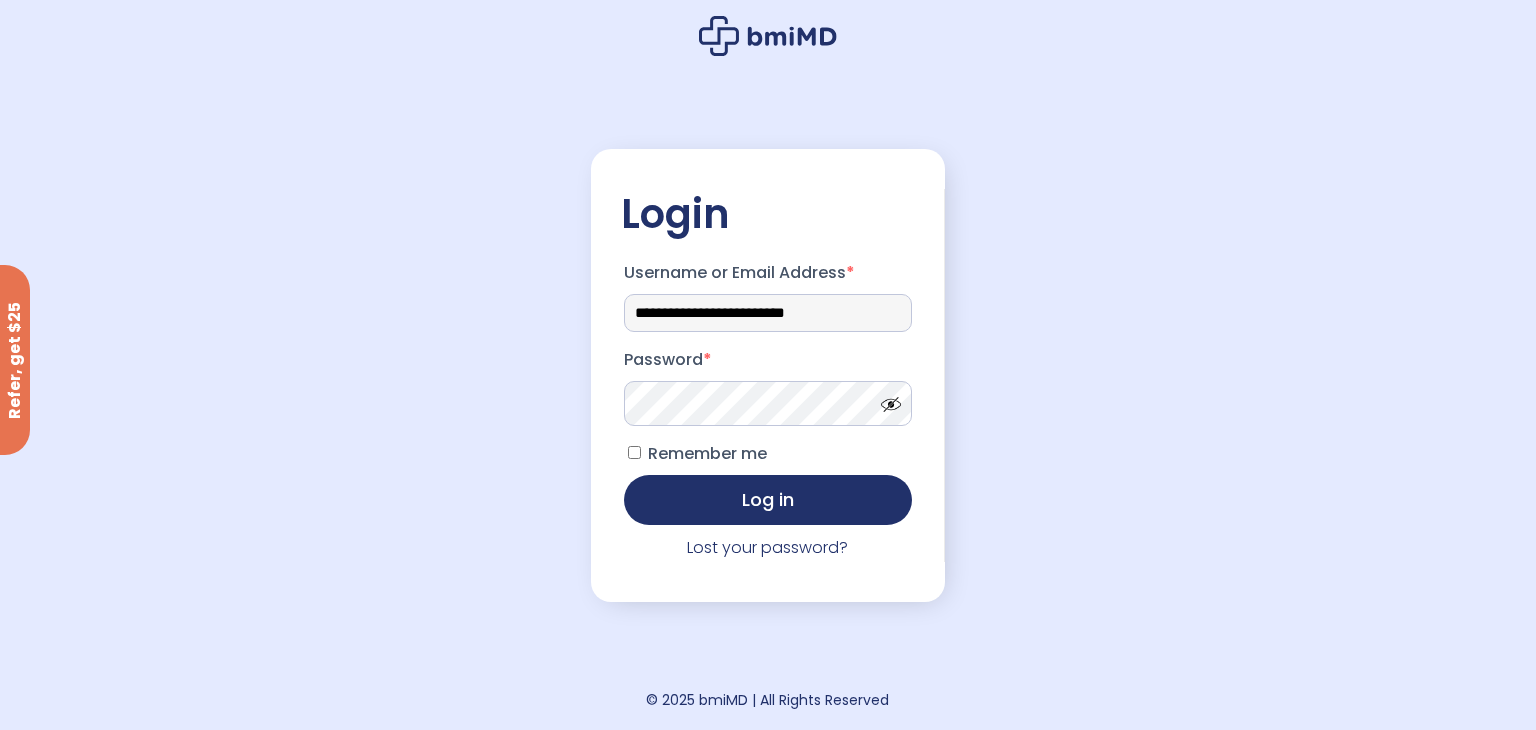 type on "**********" 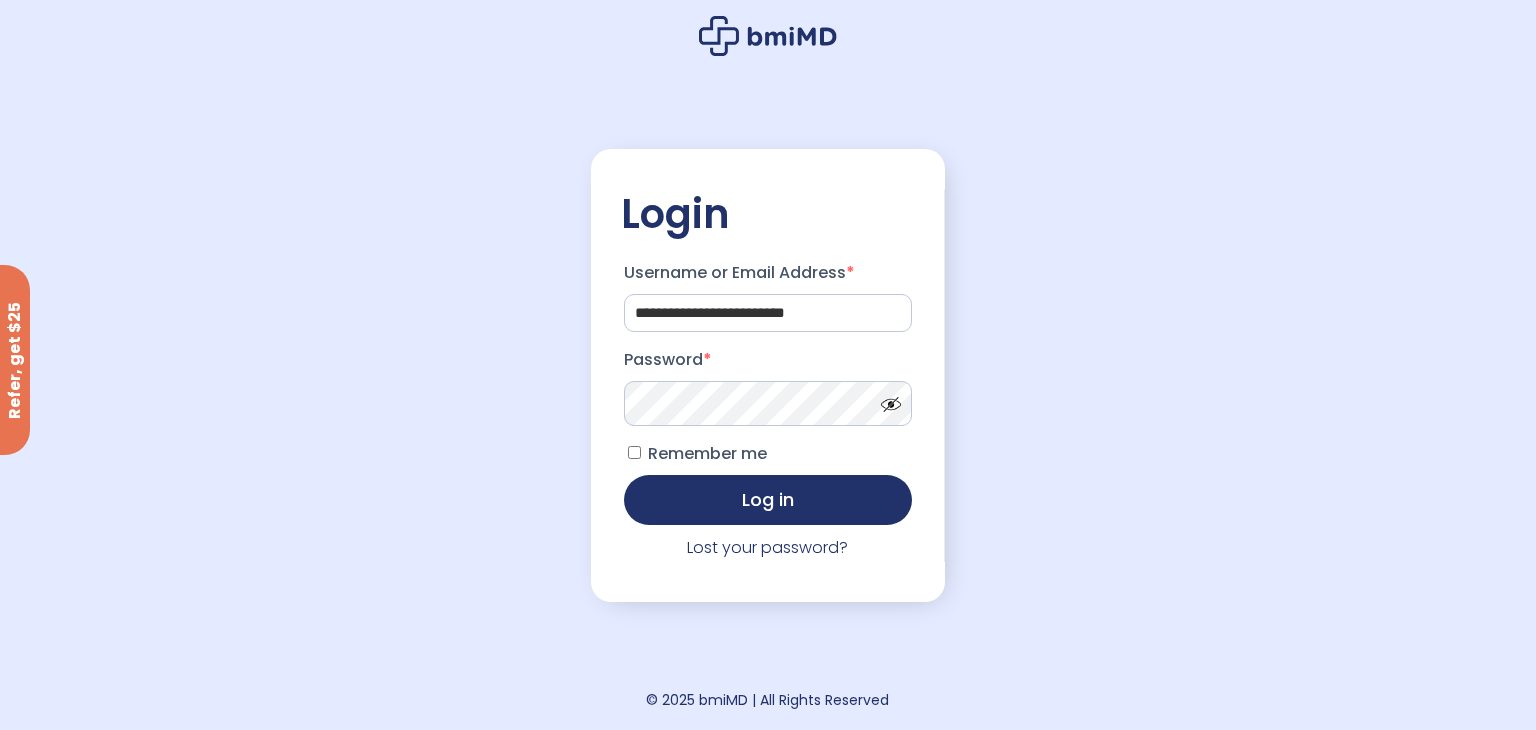 click at bounding box center (886, 399) 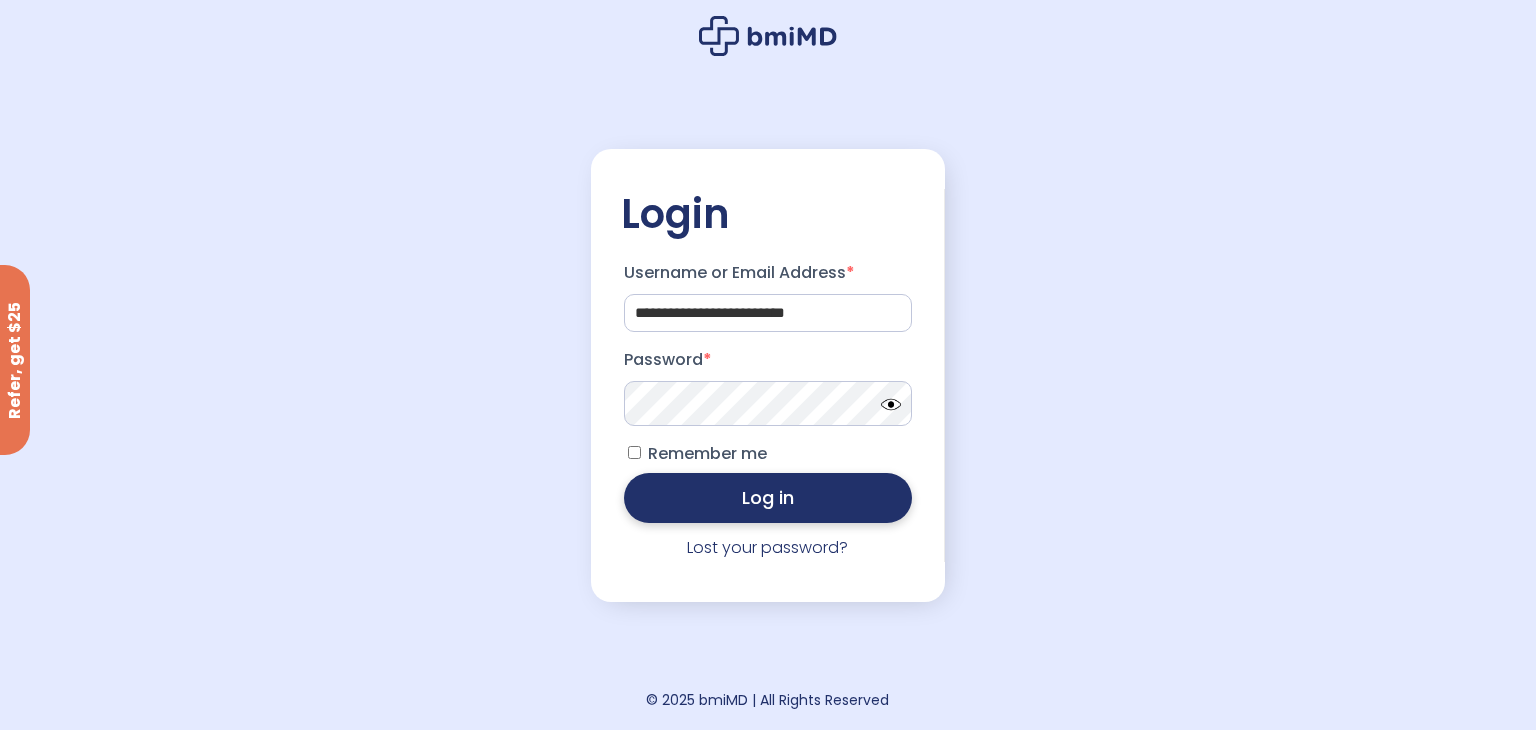 click on "Log in" at bounding box center [768, 498] 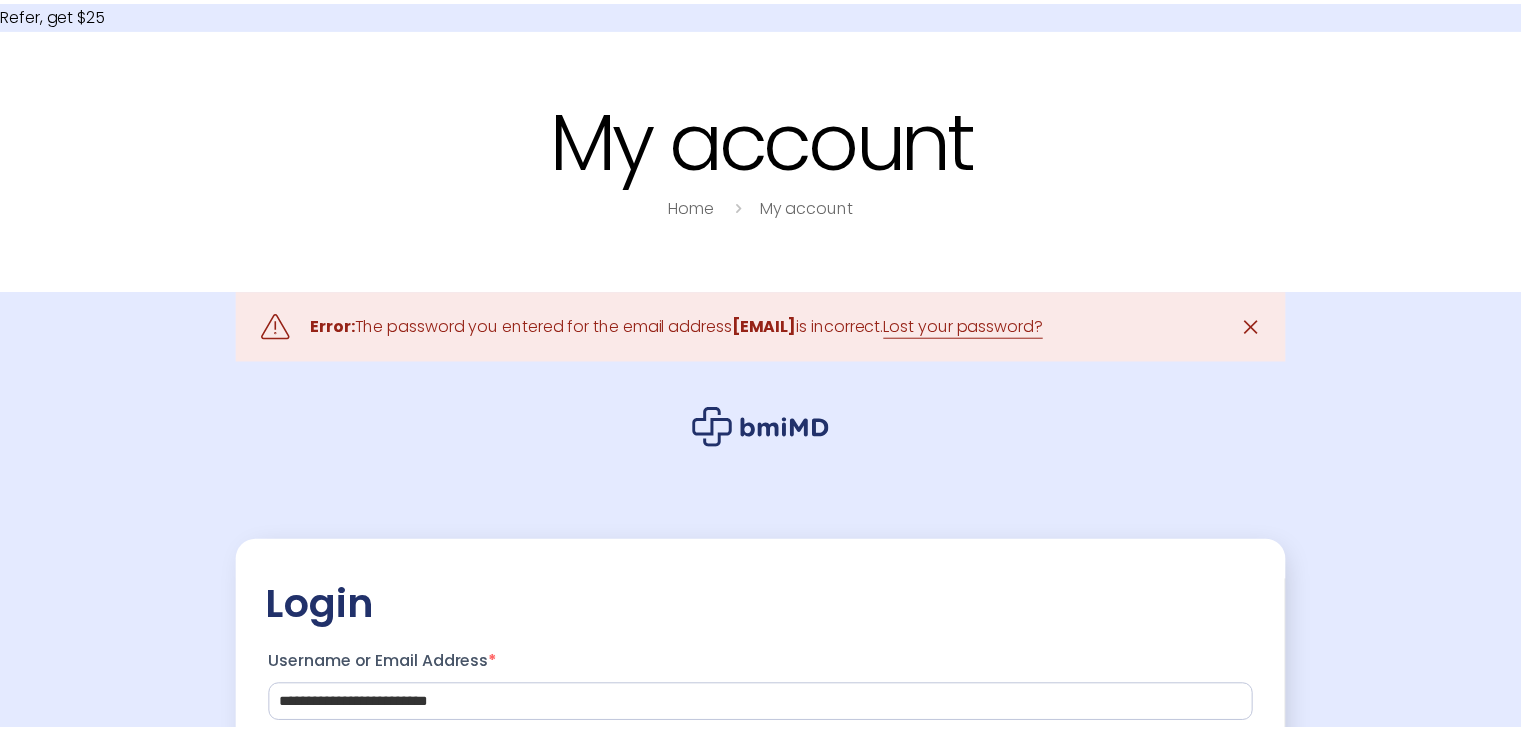 scroll, scrollTop: 0, scrollLeft: 0, axis: both 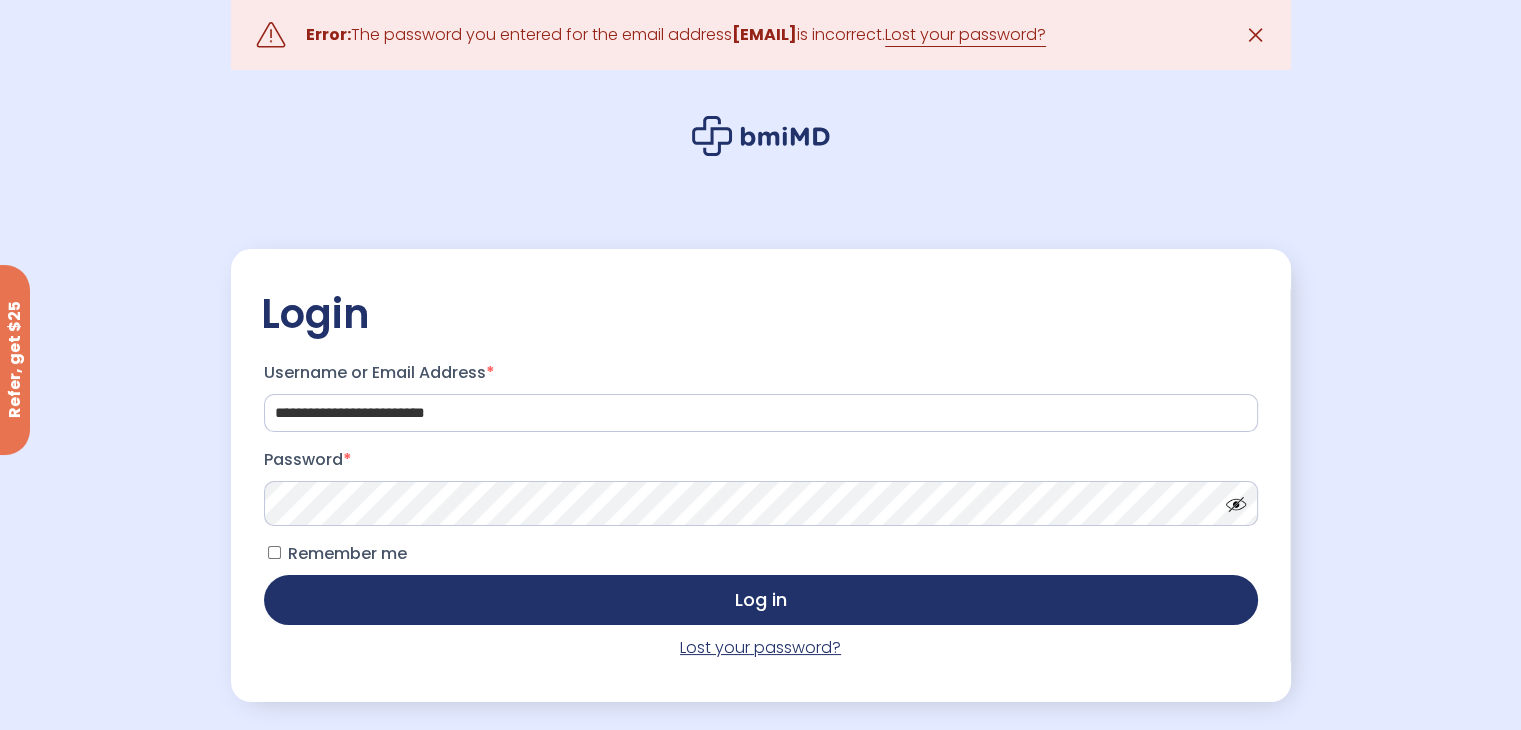 click on "Lost your password?" at bounding box center [760, 647] 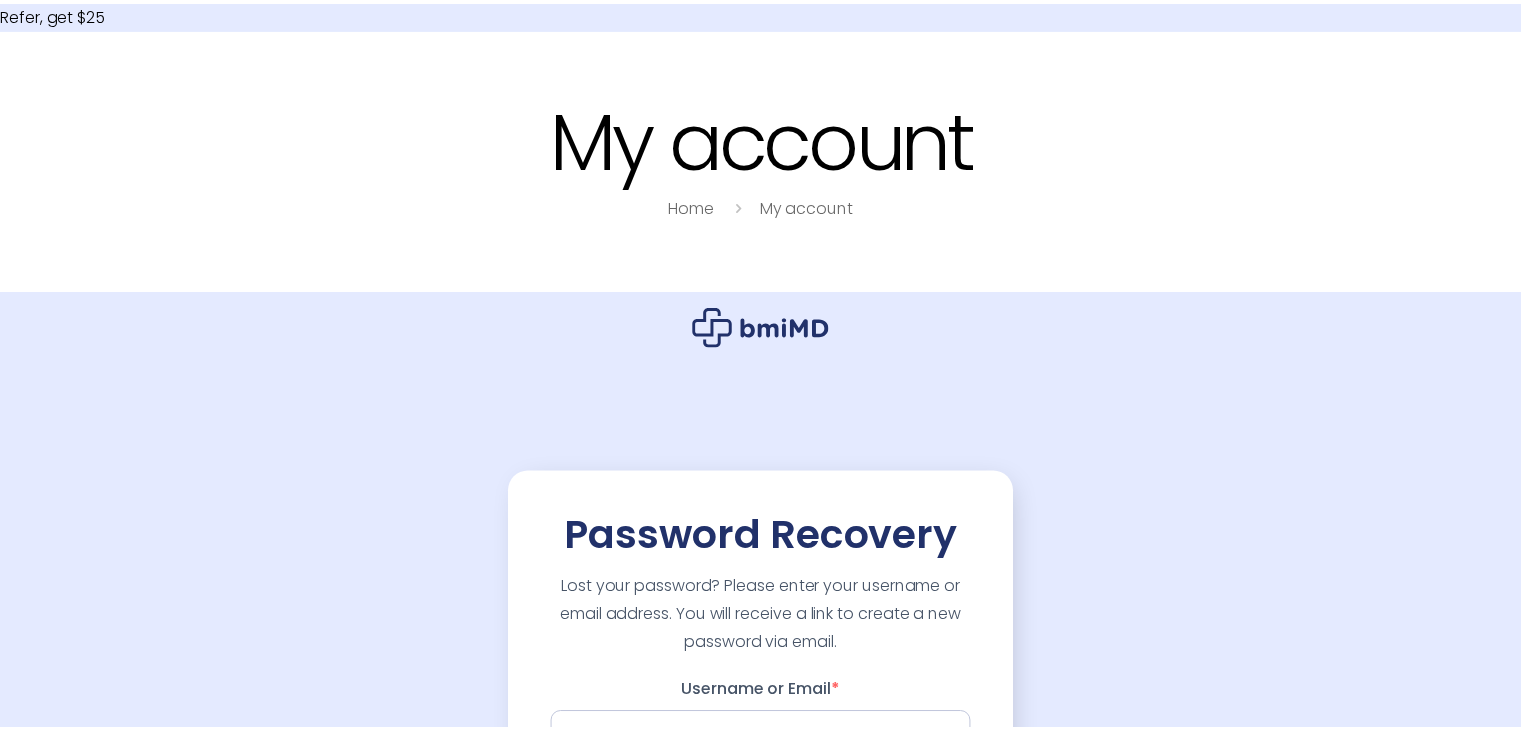scroll, scrollTop: 0, scrollLeft: 0, axis: both 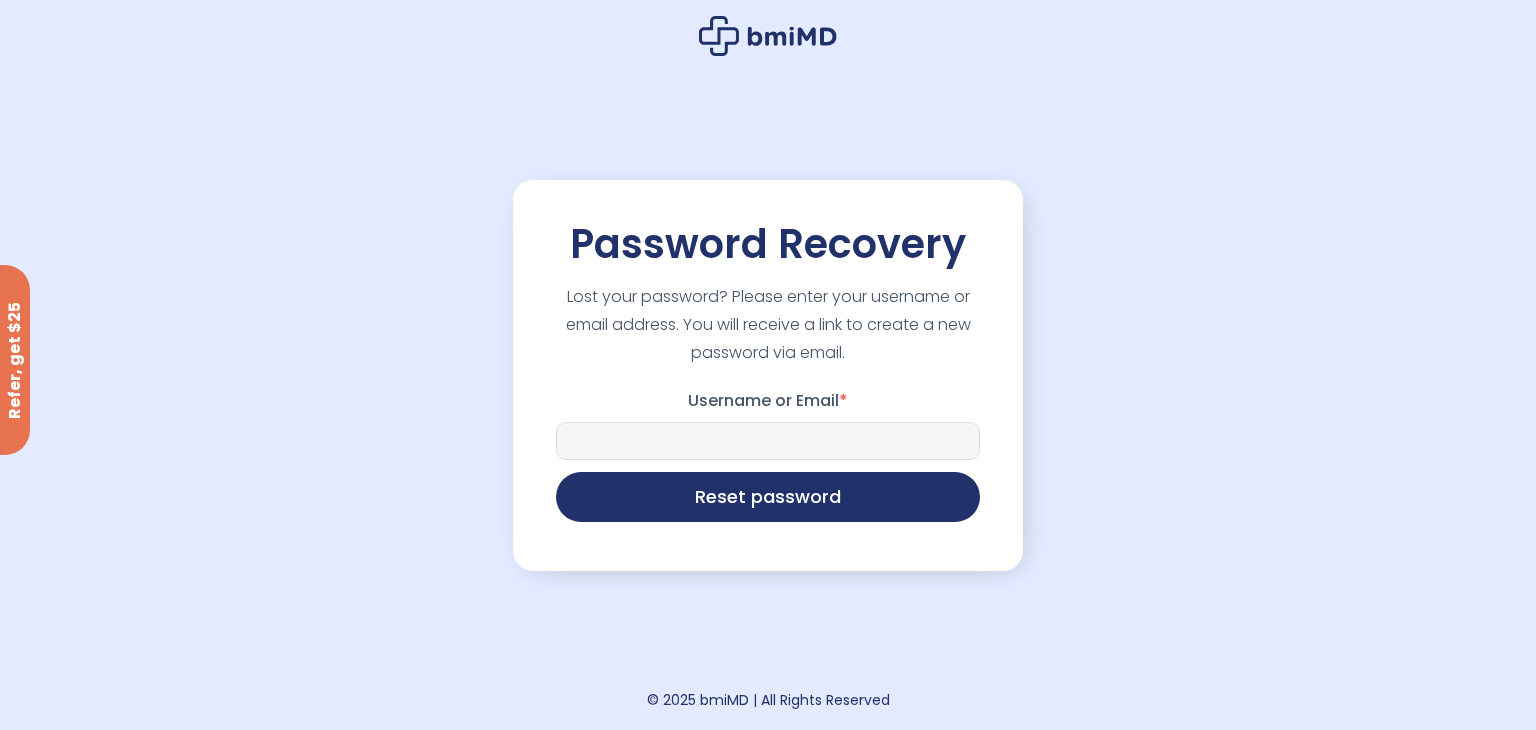 click on "Username or Email  *" at bounding box center [768, 441] 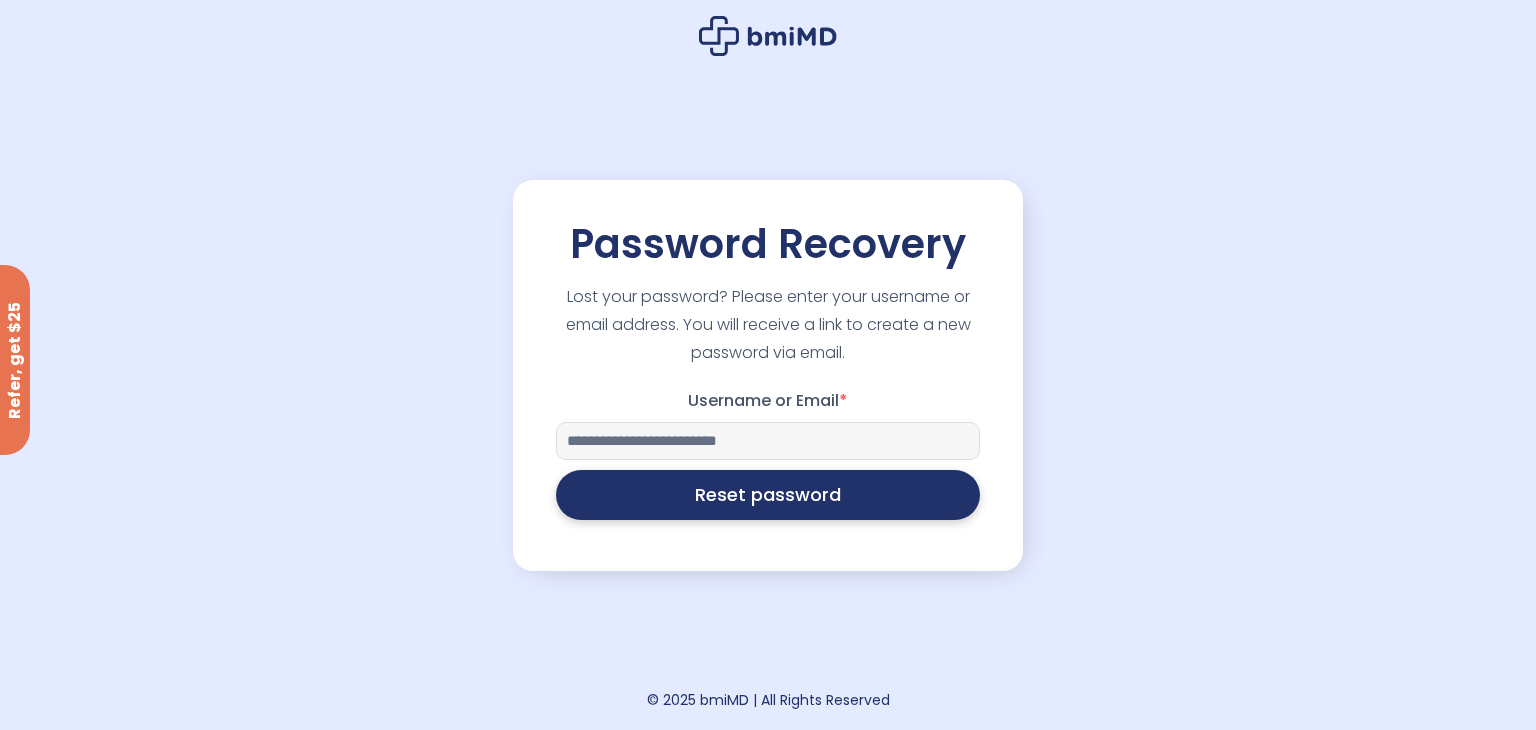 type on "**********" 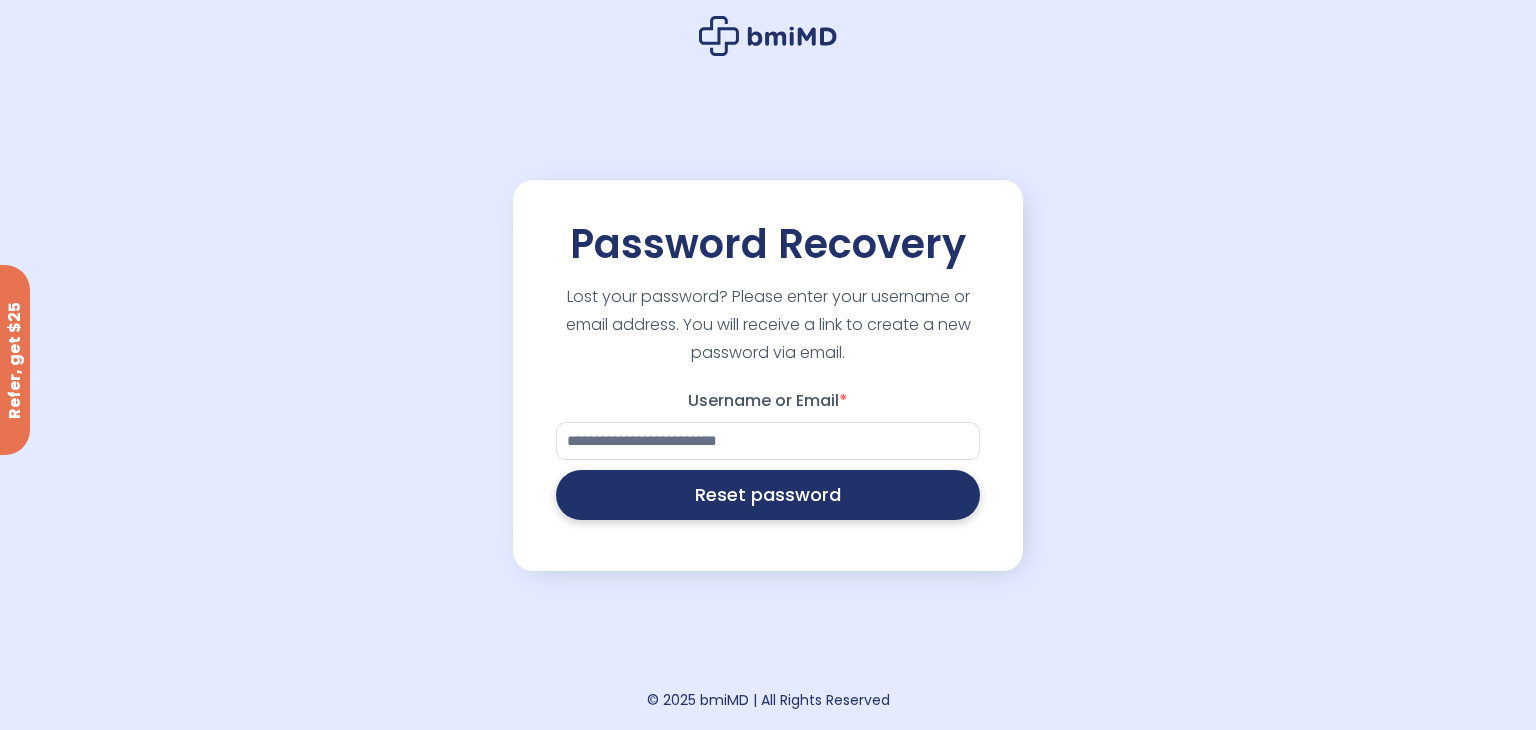 click on "Reset password" at bounding box center [768, 495] 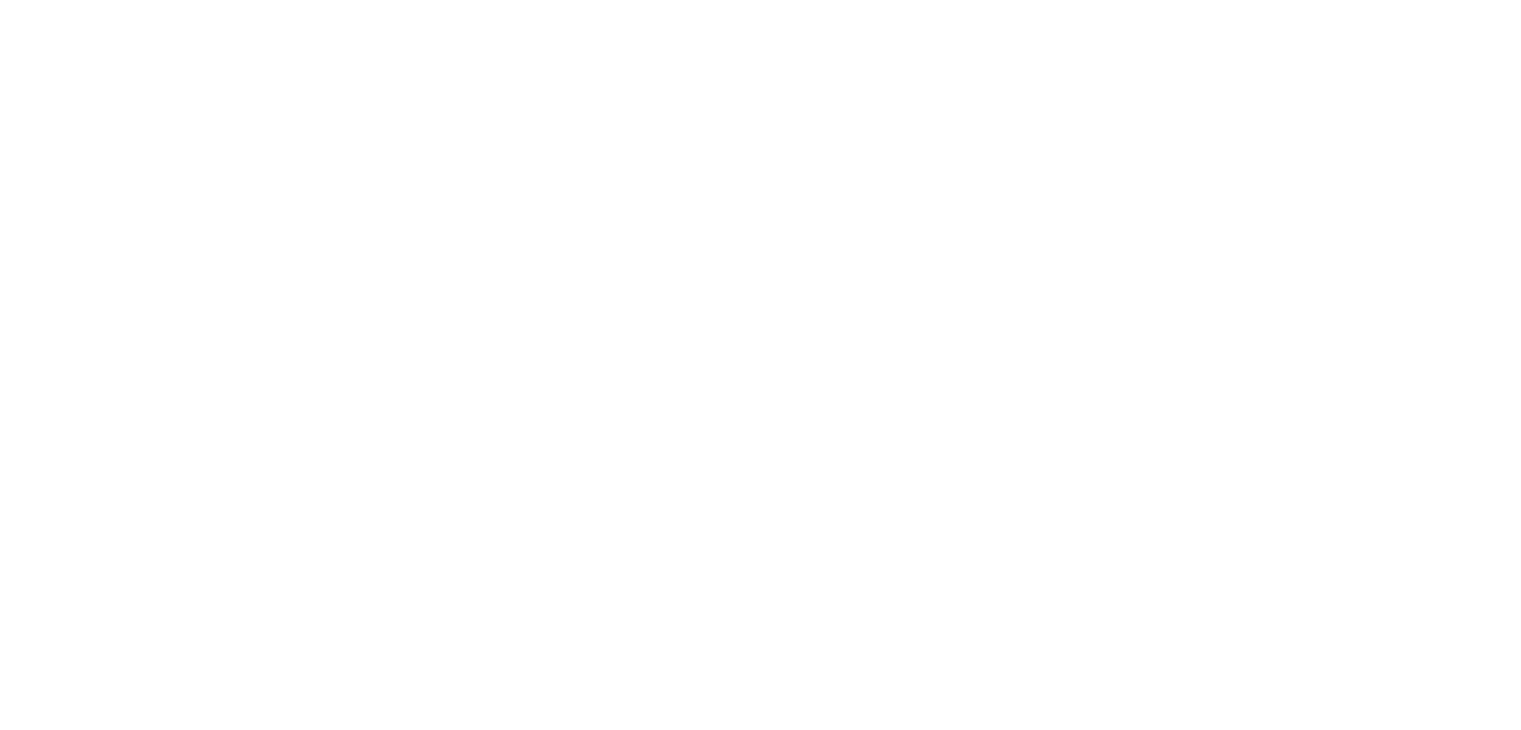 scroll, scrollTop: 0, scrollLeft: 0, axis: both 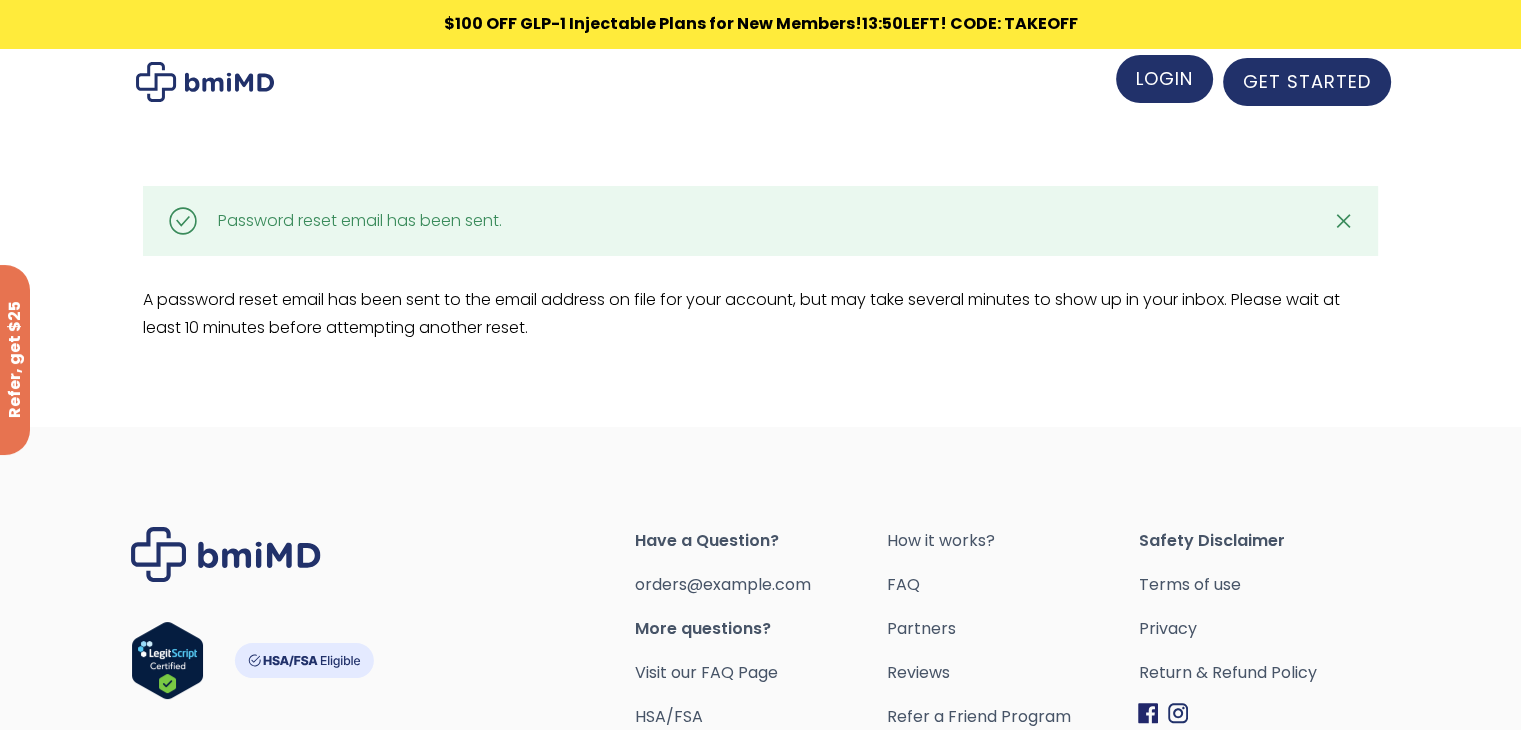 click on "LOGIN" at bounding box center (1164, 79) 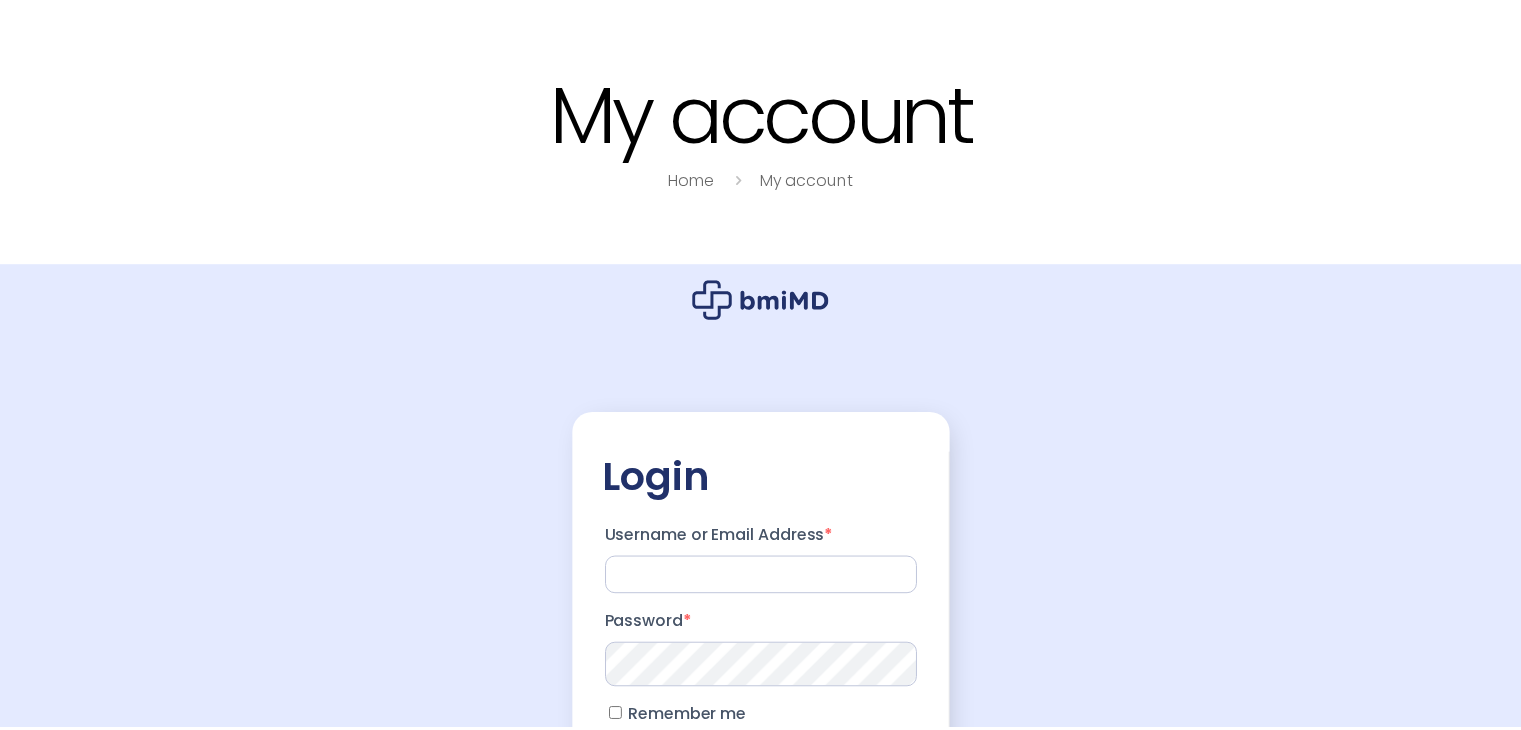 scroll, scrollTop: 0, scrollLeft: 0, axis: both 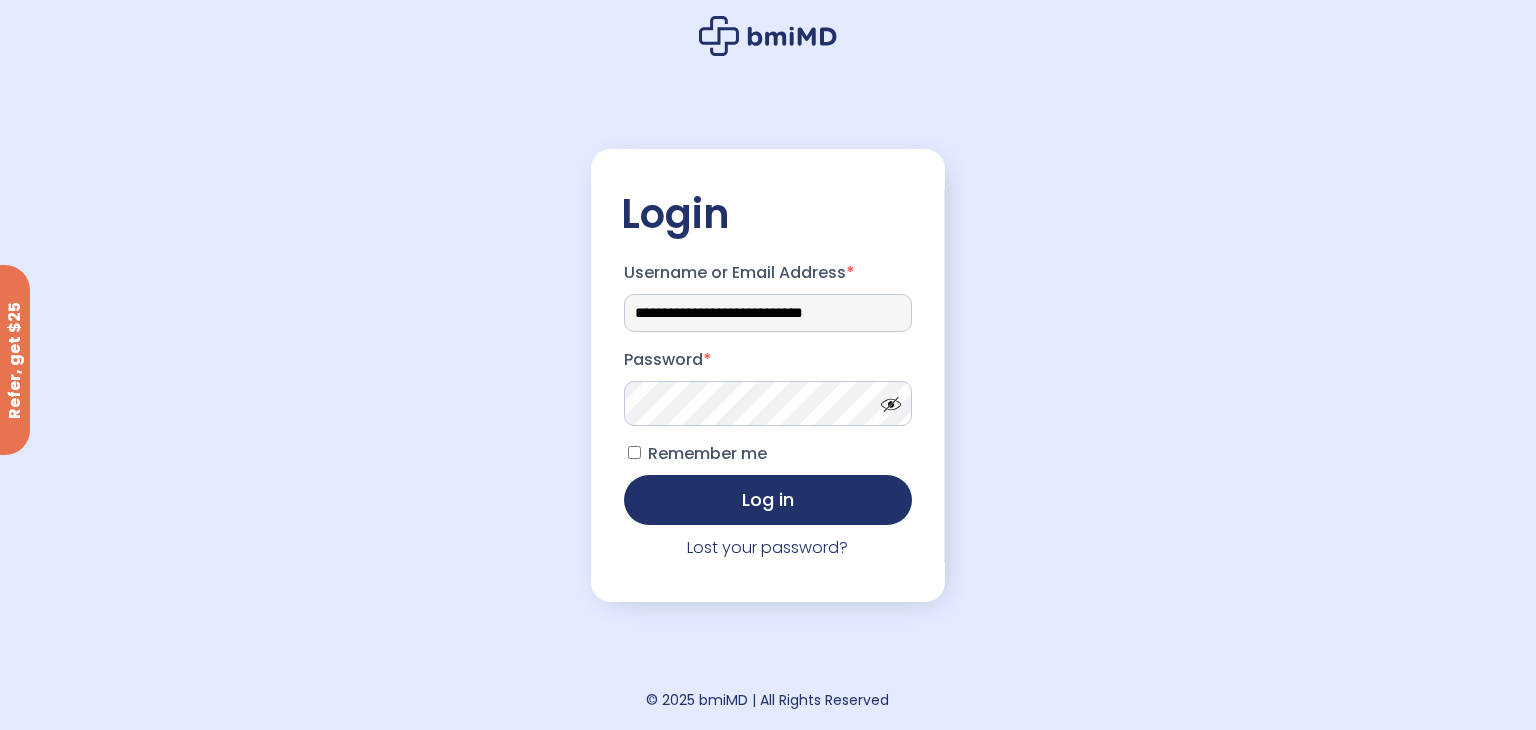 drag, startPoint x: 827, startPoint y: 320, endPoint x: 582, endPoint y: 325, distance: 245.05101 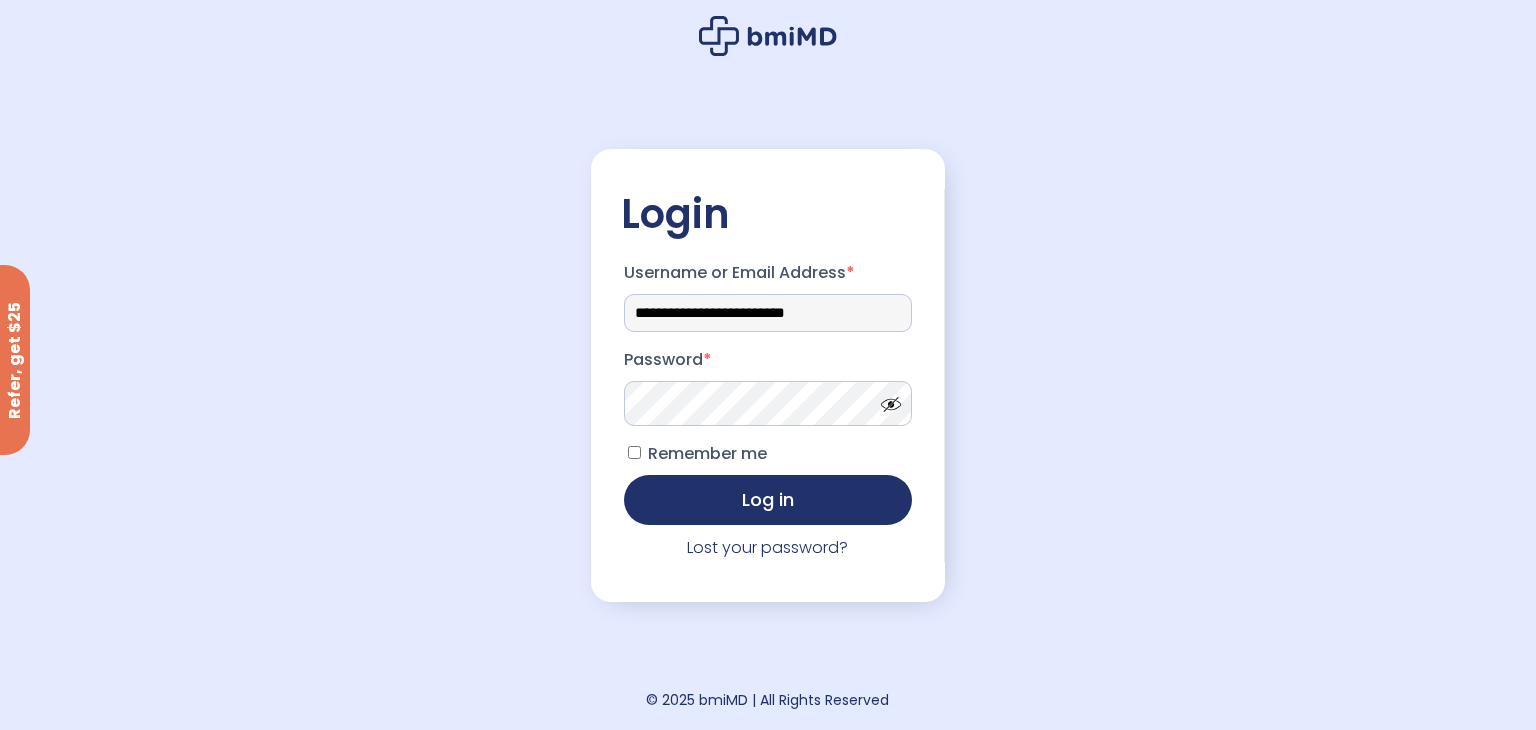 type on "**********" 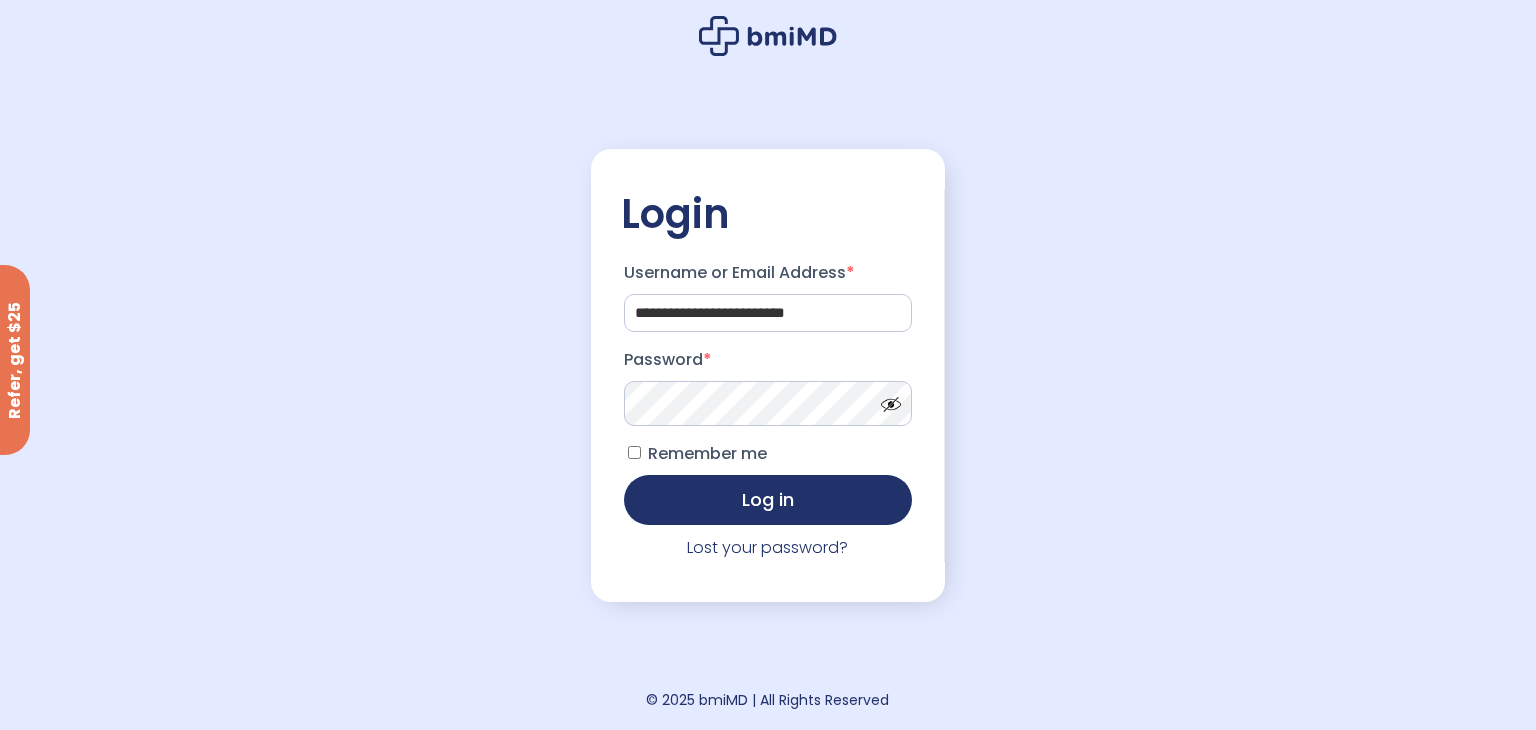 click at bounding box center [886, 399] 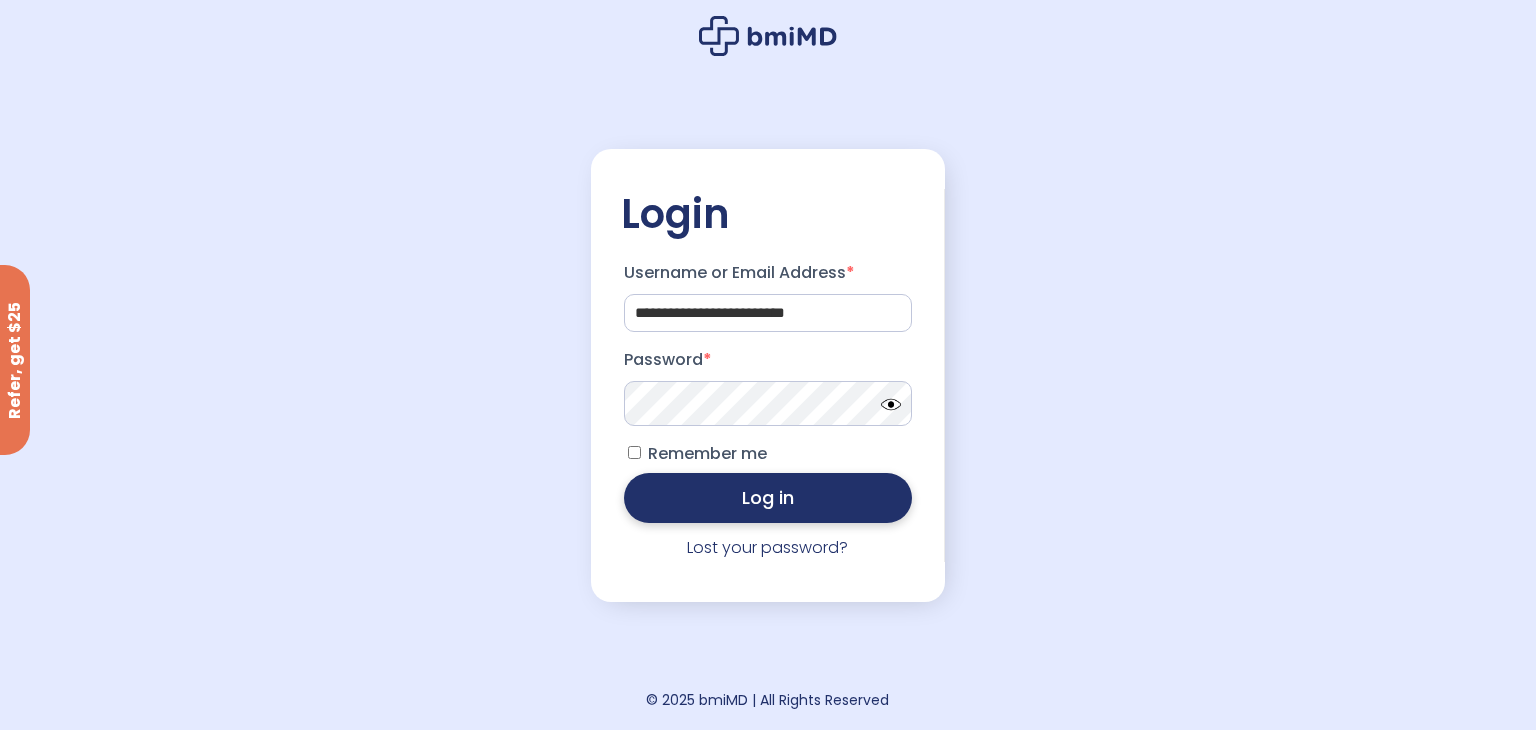 click on "Log in" at bounding box center (768, 498) 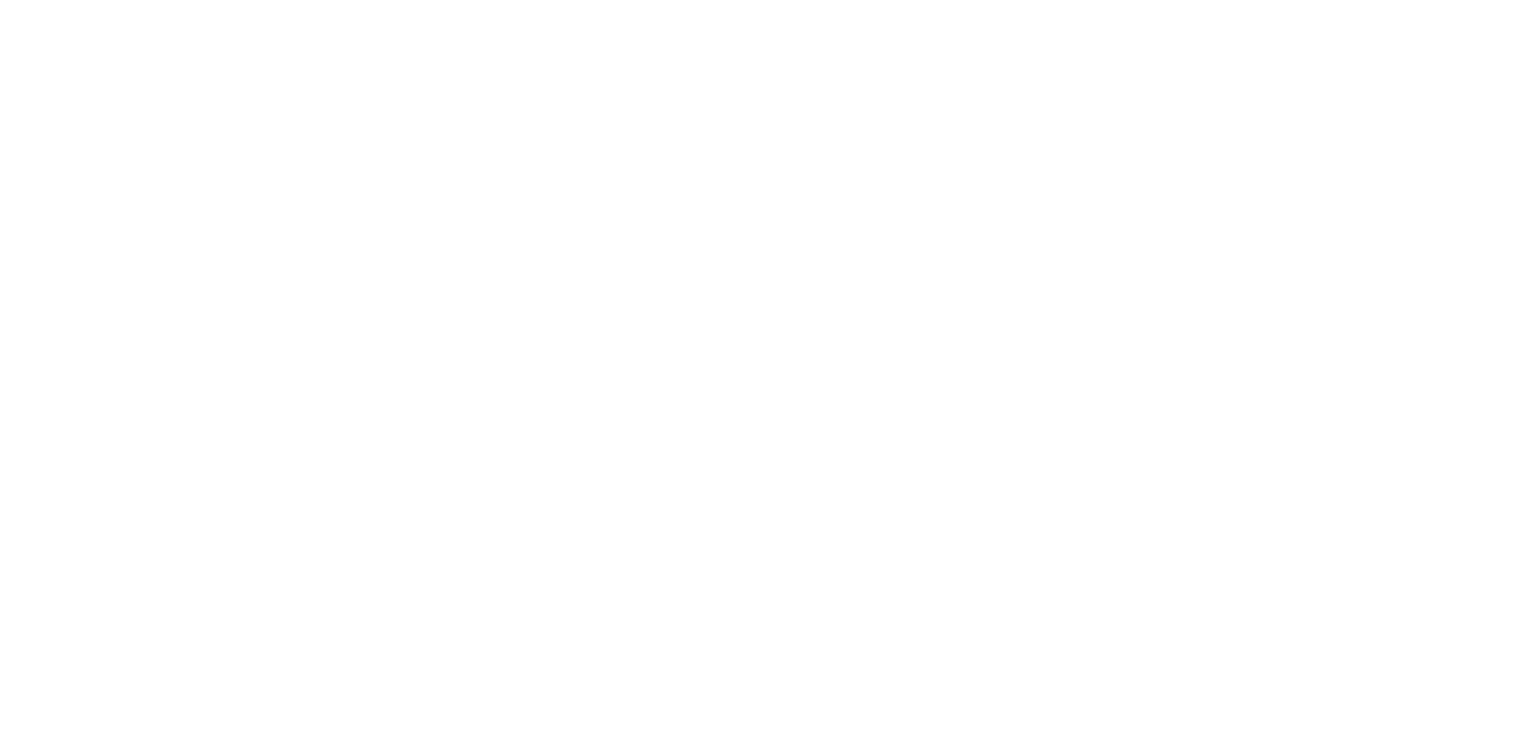 scroll, scrollTop: 0, scrollLeft: 0, axis: both 